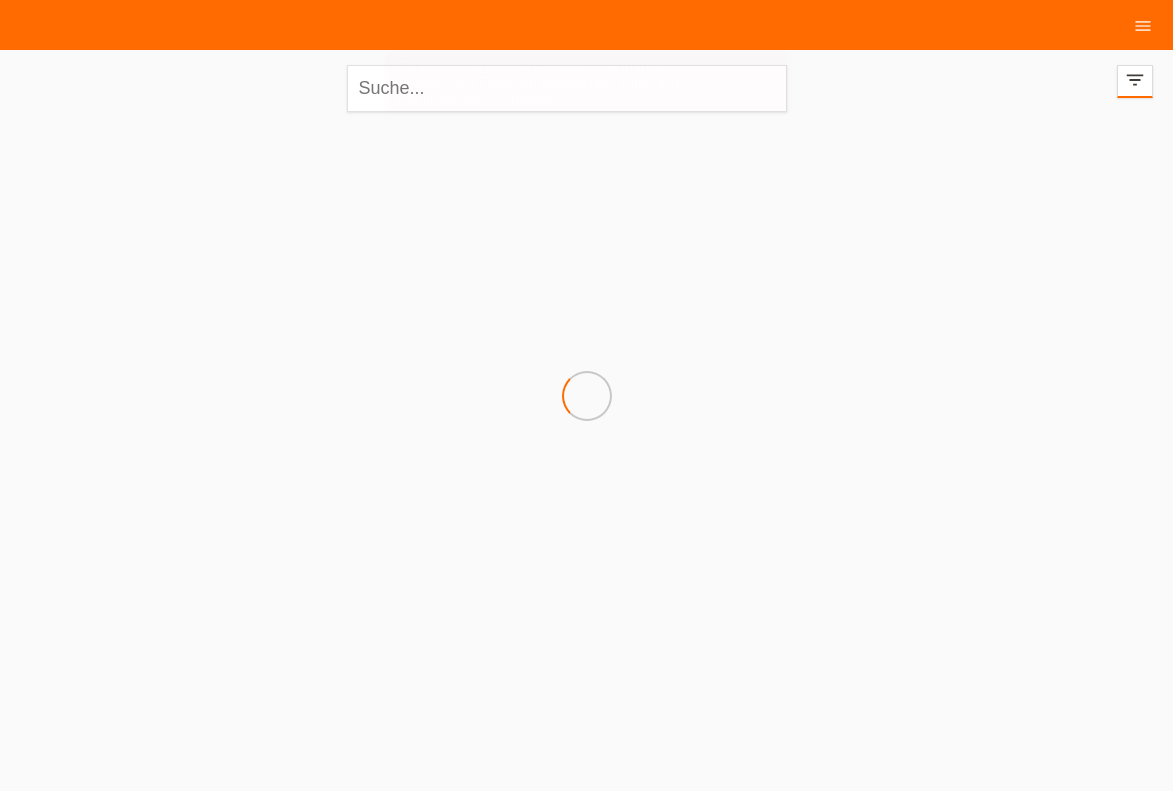scroll, scrollTop: 0, scrollLeft: 0, axis: both 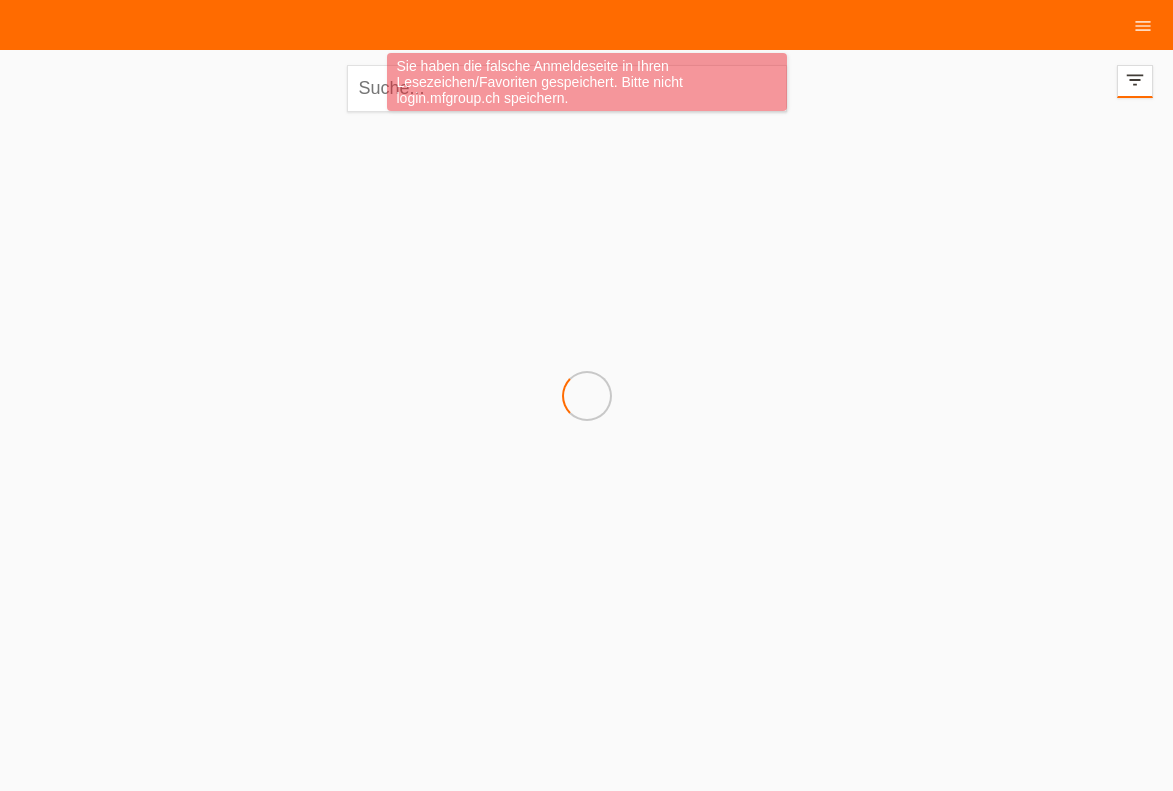 click on "Sie haben die falsche Anmeldeseite in Ihren Lesezeichen/Favoriten gespeichert. Bitte nicht login.mfgroup.ch speichern." at bounding box center (587, 82) 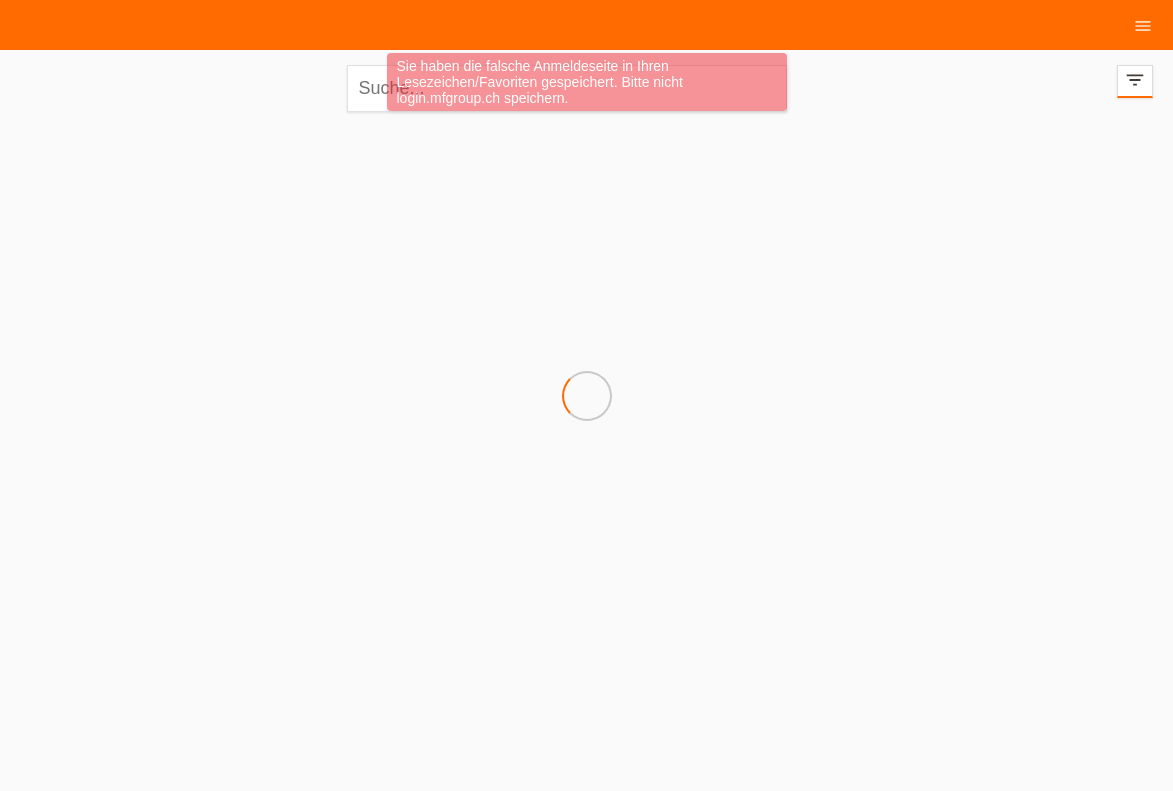 click on "Sie haben die falsche Anmeldeseite in Ihren Lesezeichen/Favoriten gespeichert. Bitte nicht login.mfgroup.ch speichern." at bounding box center [587, 84] 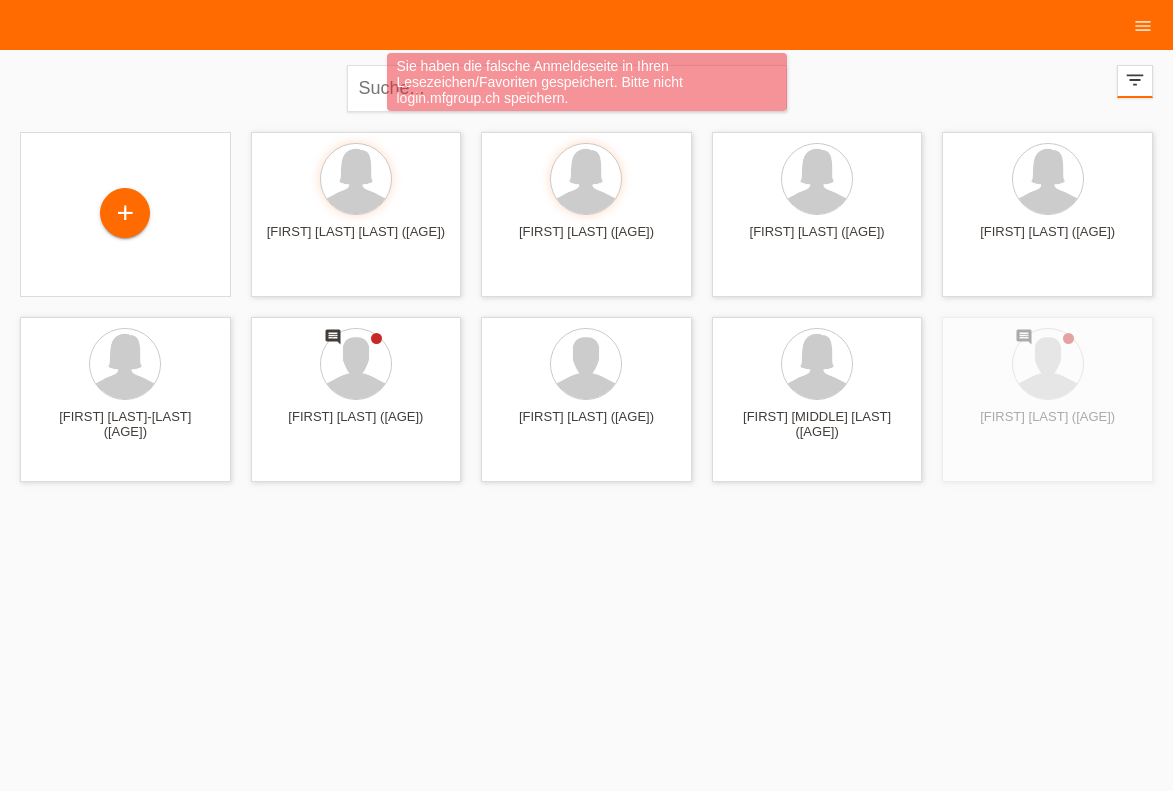 click on "Sie haben die falsche Anmeldeseite in Ihren Lesezeichen/Favoriten gespeichert. Bitte nicht login.mfgroup.ch speichern." at bounding box center [587, 84] 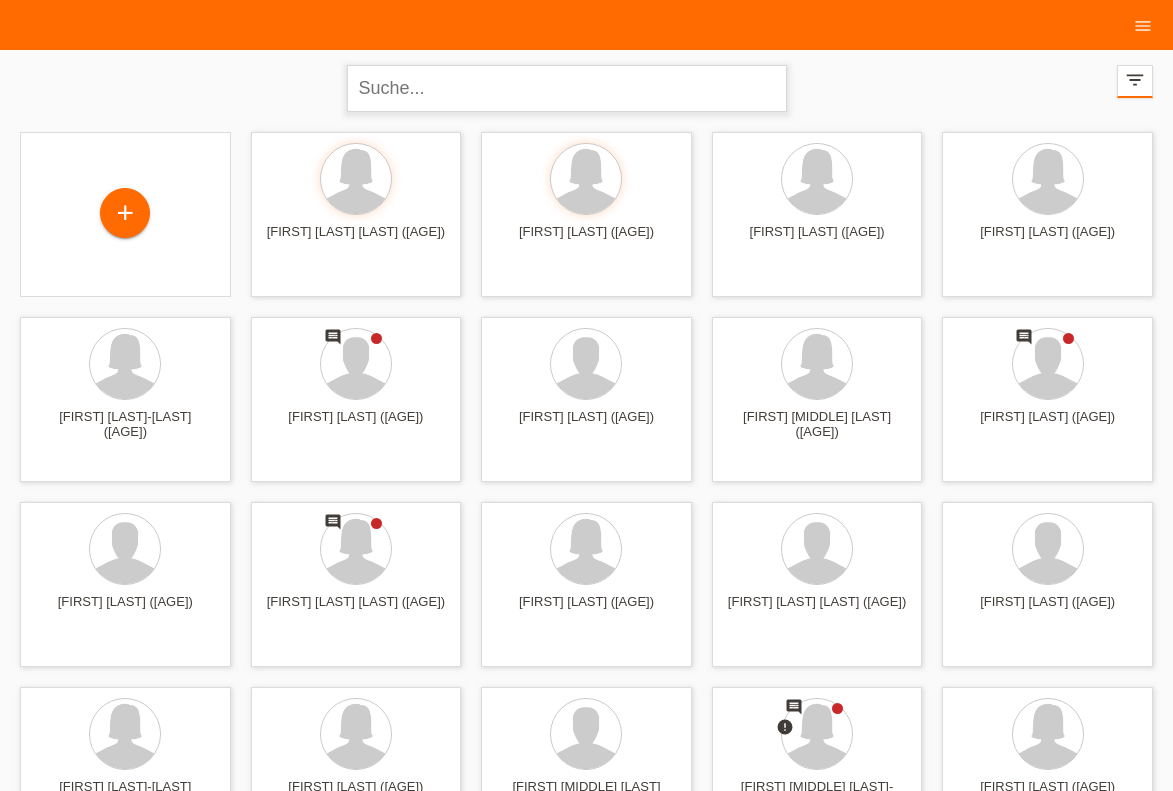 click at bounding box center [567, 88] 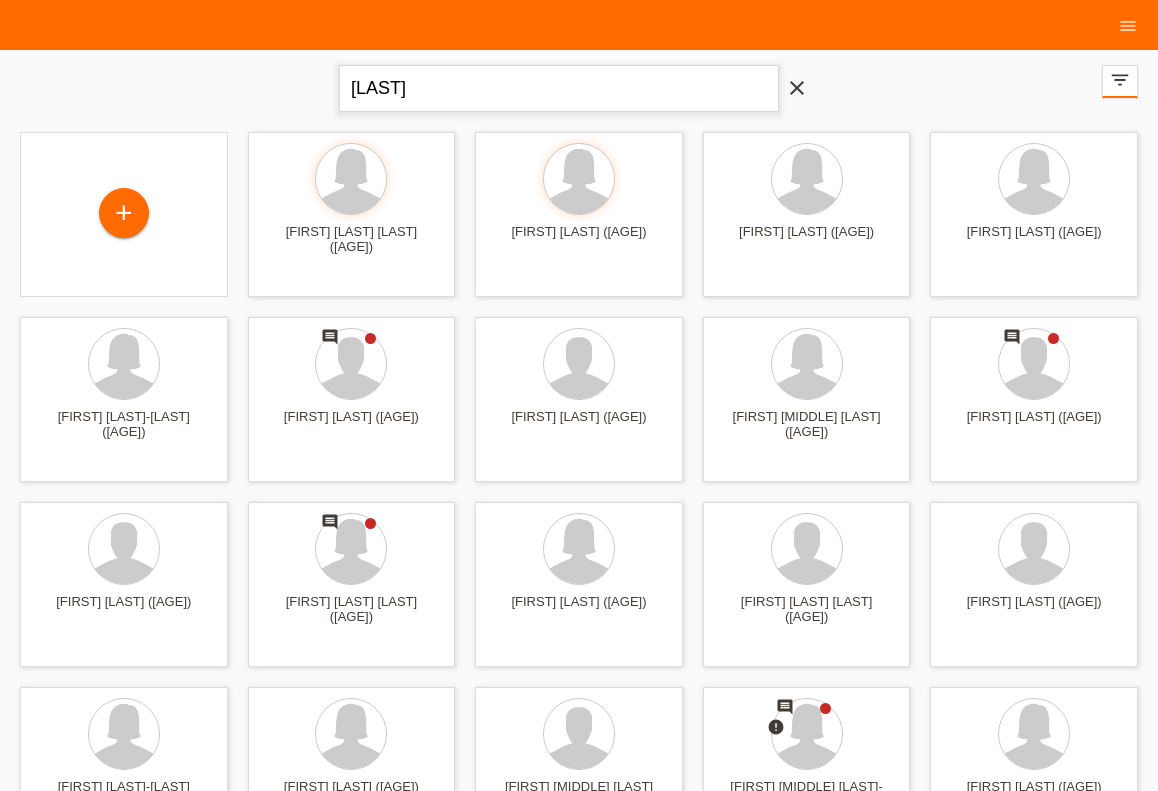 type on "PETROVIC" 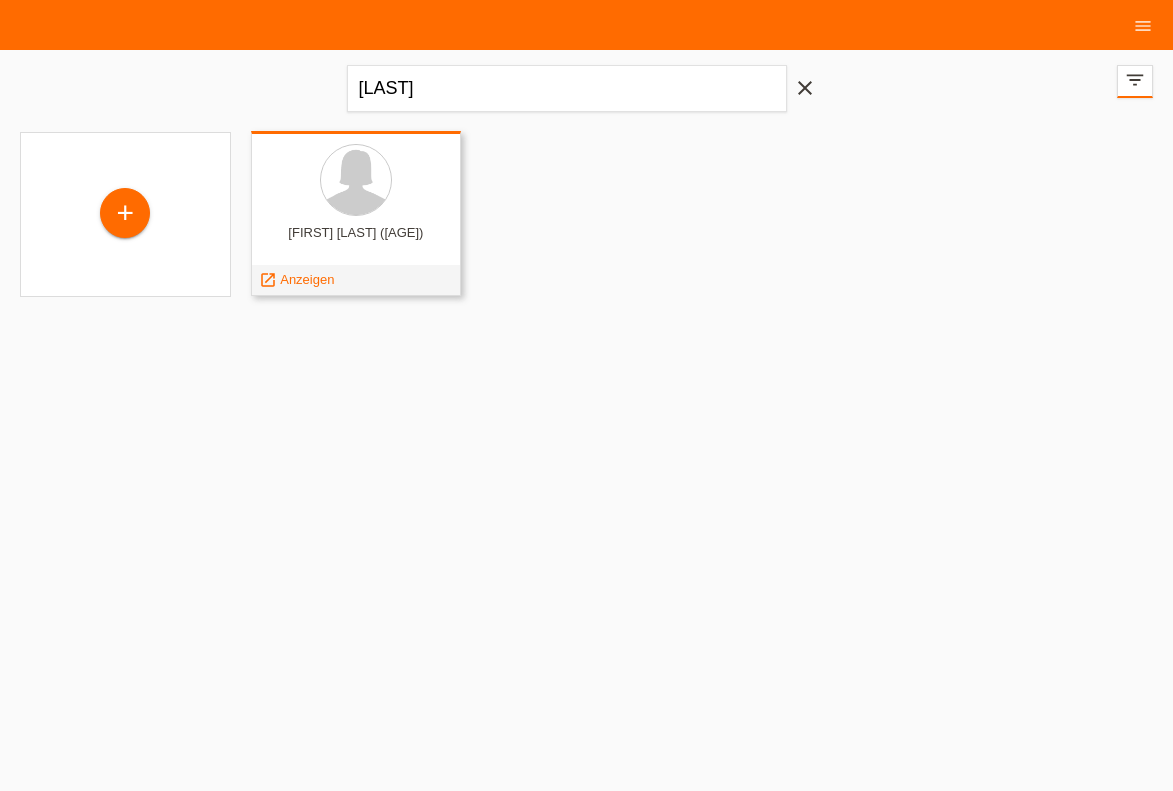 click on "Sladana Petrovic (37)" at bounding box center [356, 241] 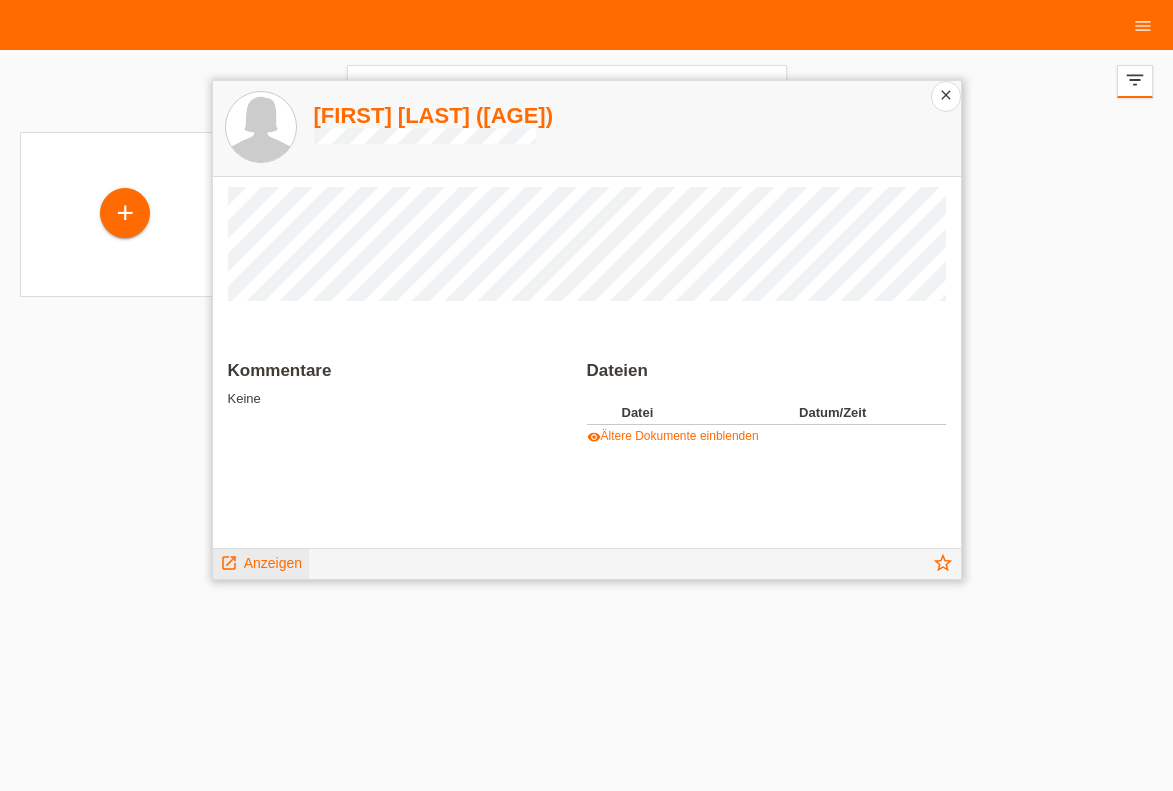 click on "Anzeigen" at bounding box center (273, 563) 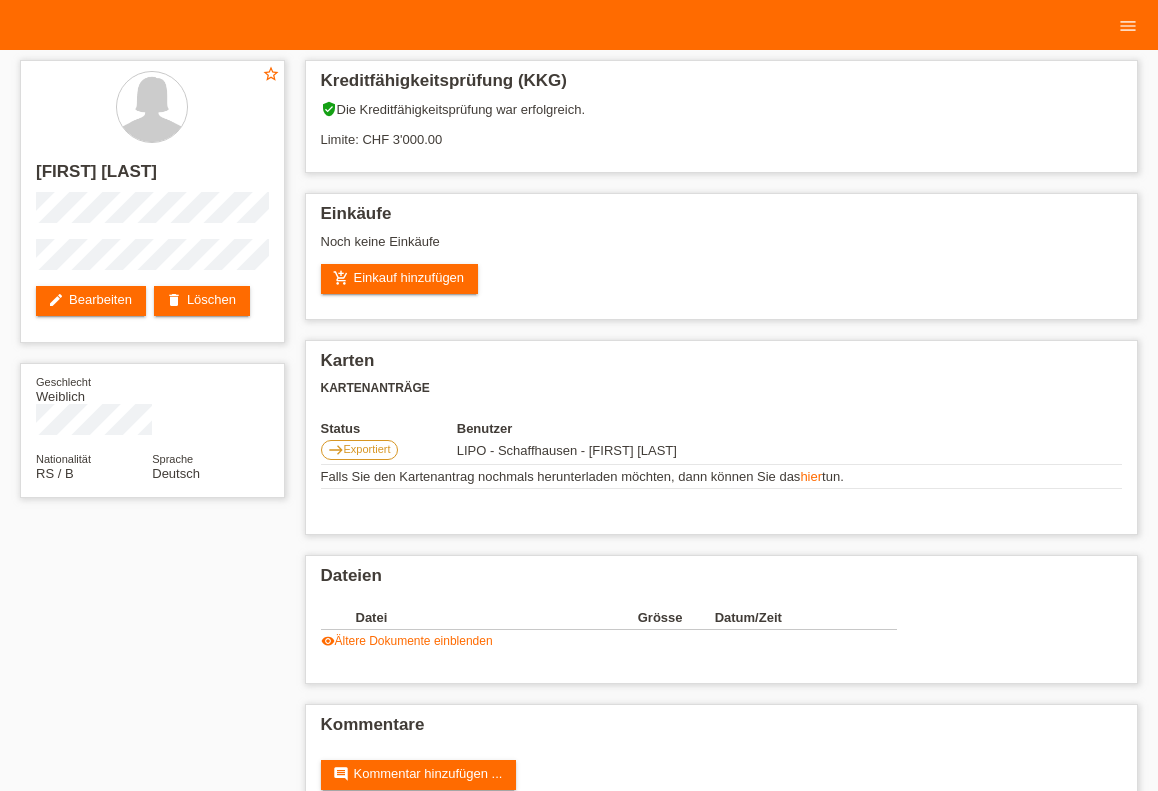 scroll, scrollTop: 0, scrollLeft: 0, axis: both 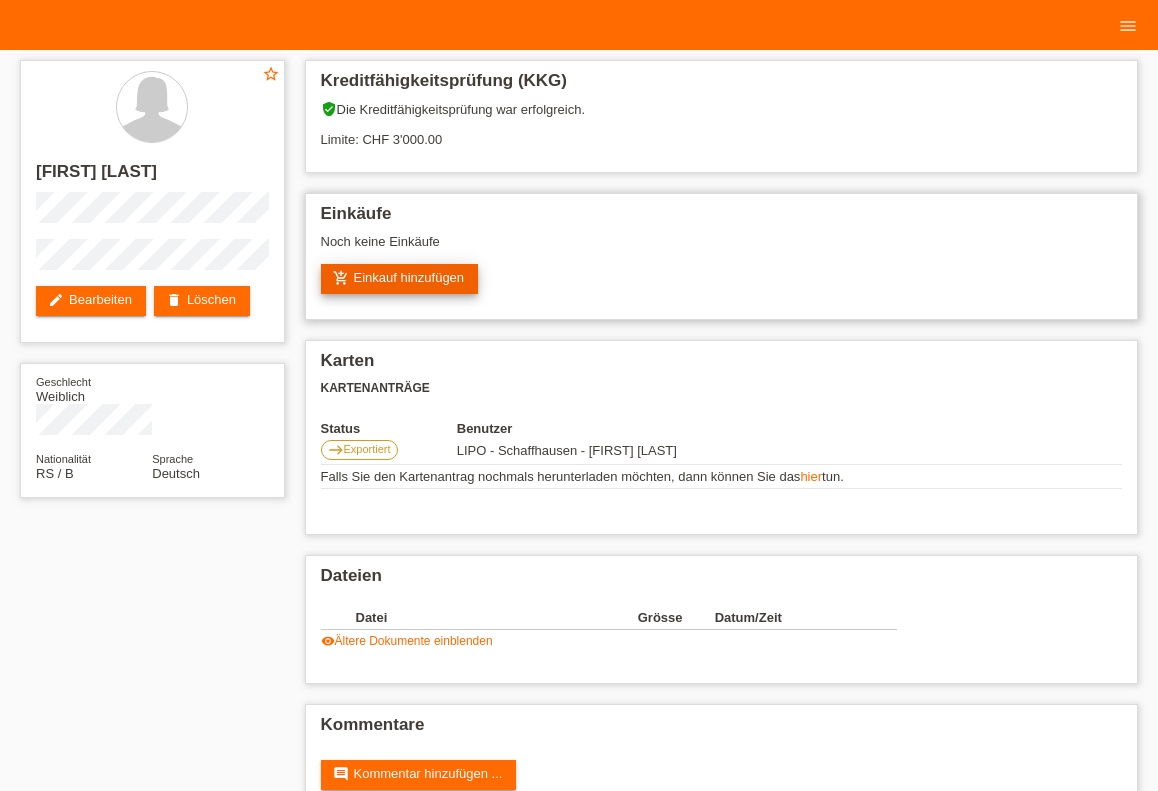 click on "add_shopping_cart  Einkauf hinzufügen" at bounding box center [400, 279] 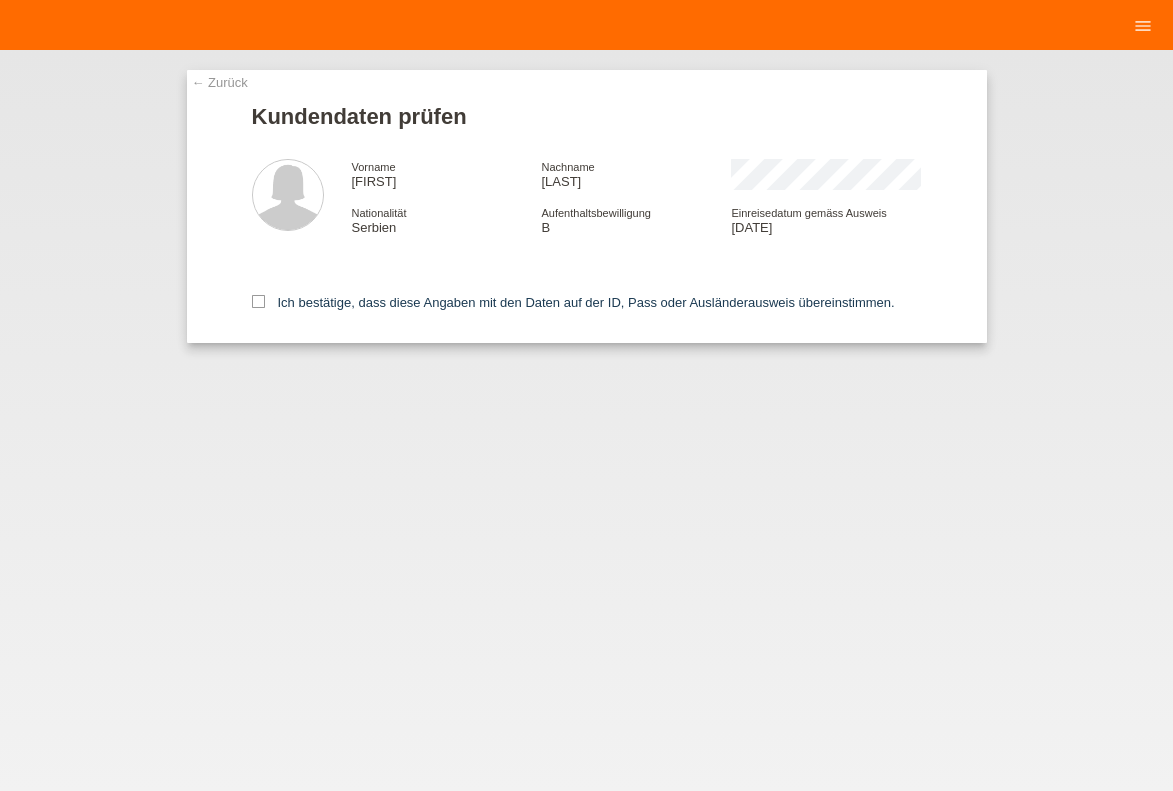 scroll, scrollTop: 0, scrollLeft: 0, axis: both 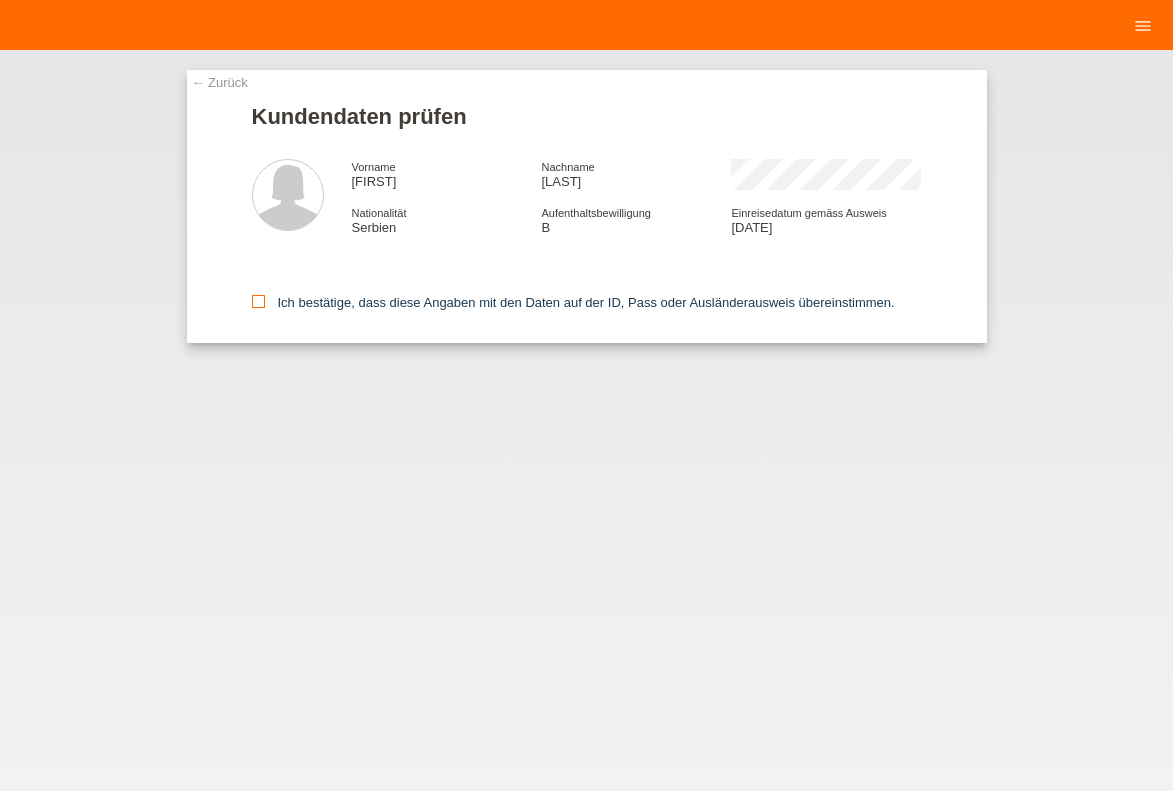 click at bounding box center (258, 301) 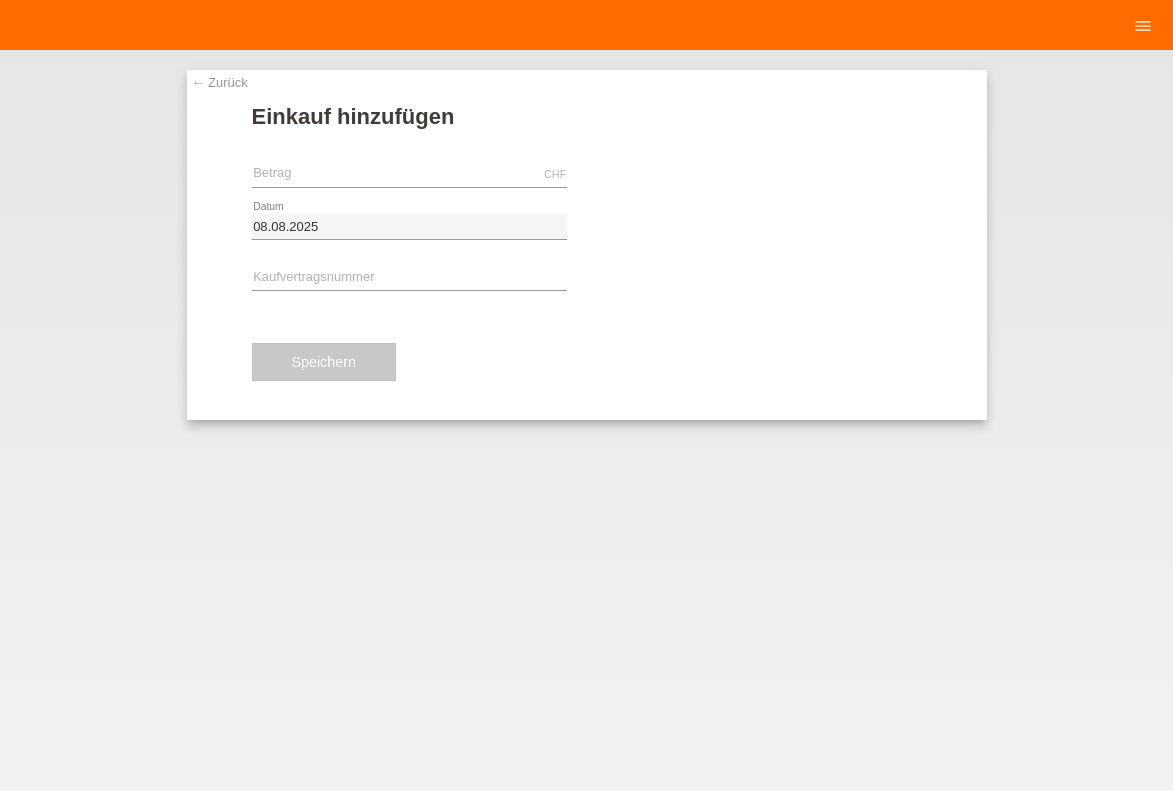 scroll, scrollTop: 0, scrollLeft: 0, axis: both 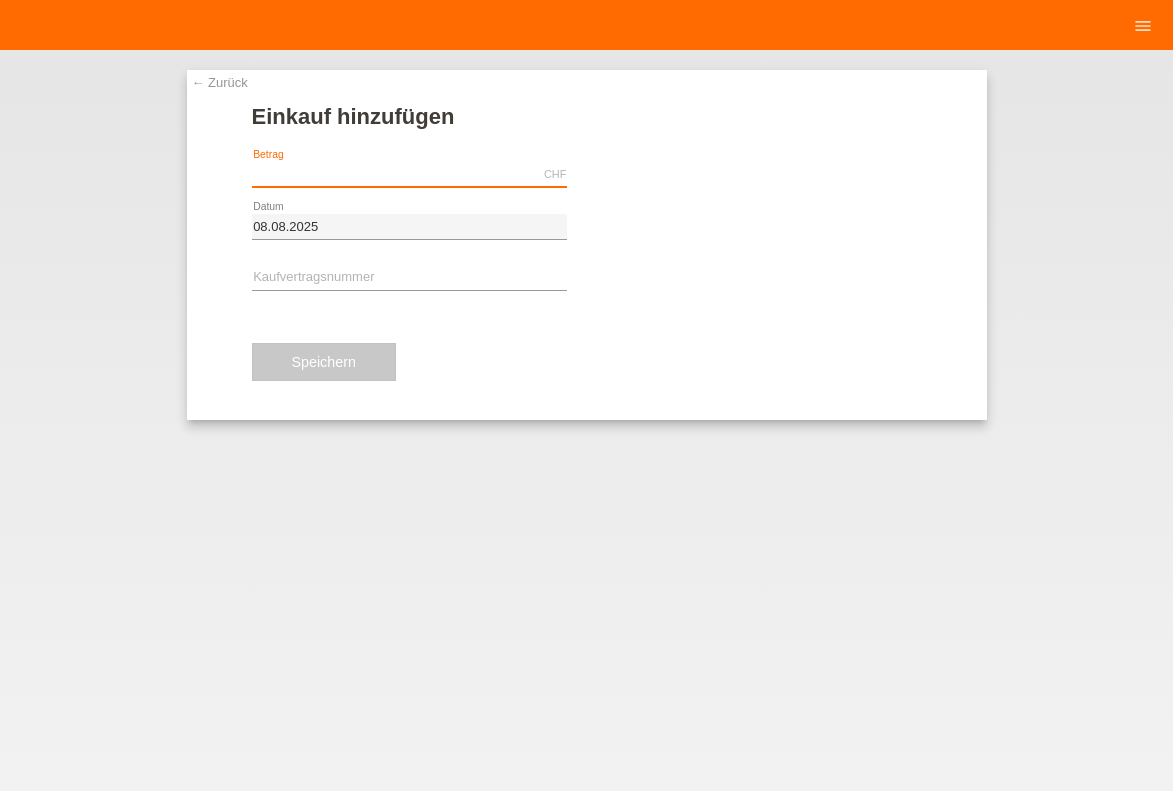 click at bounding box center (409, 174) 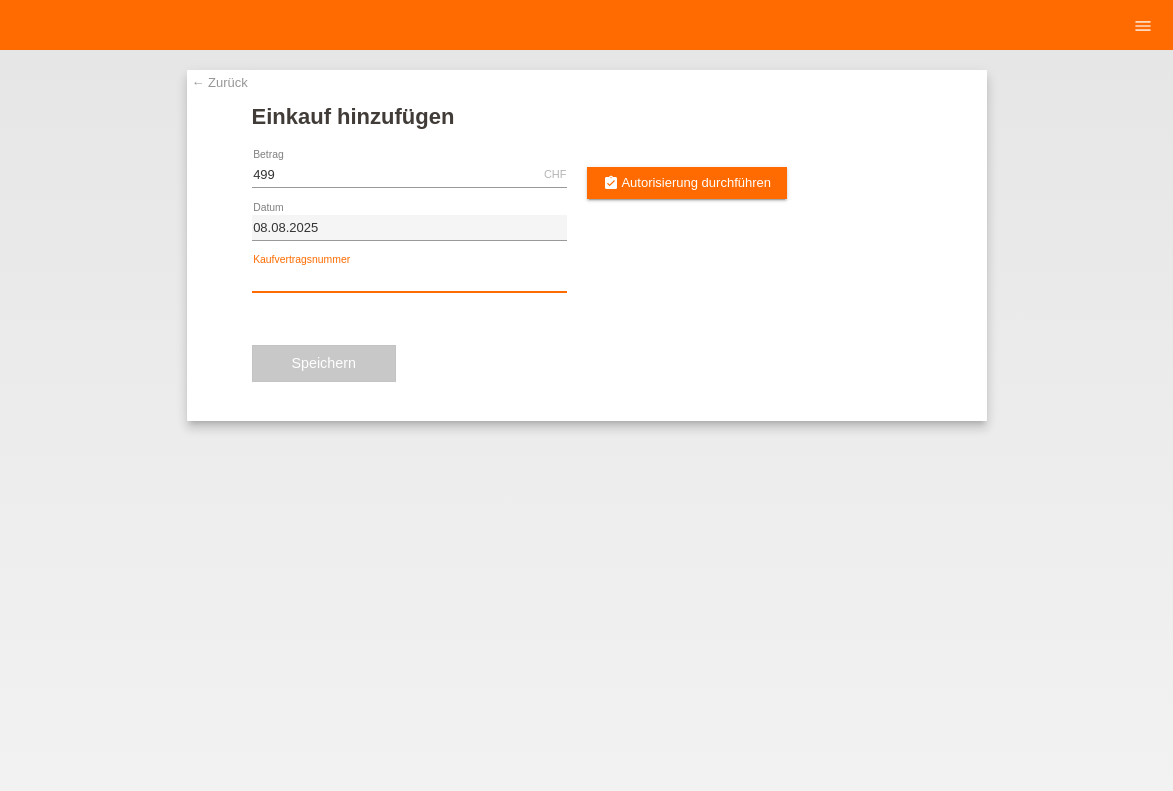type on "499.00" 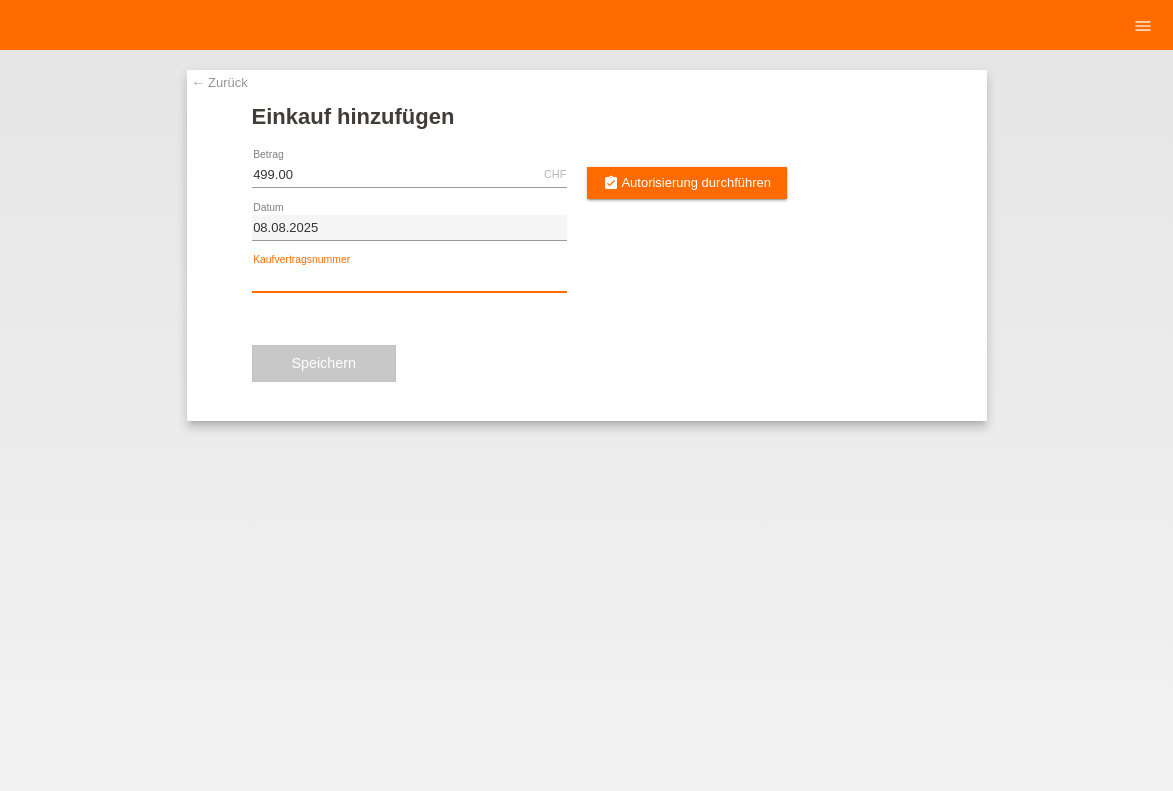 click at bounding box center [409, 279] 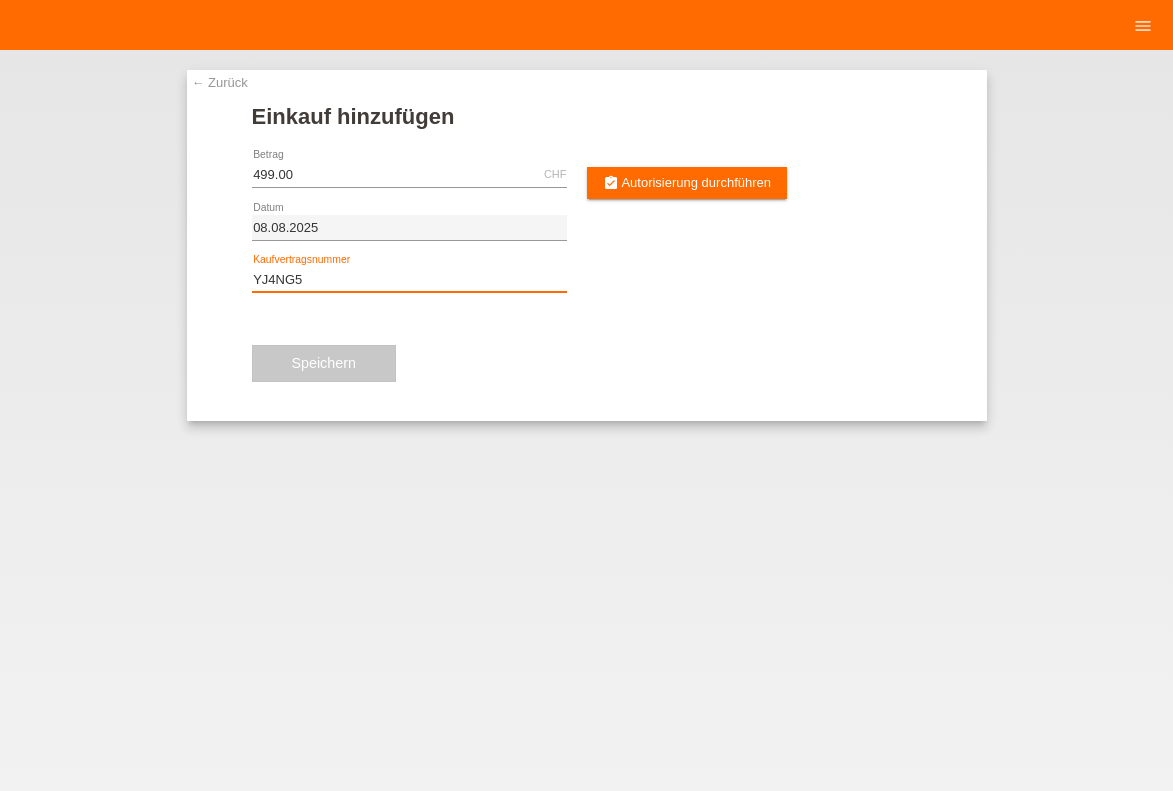 type on "YJ4NG5" 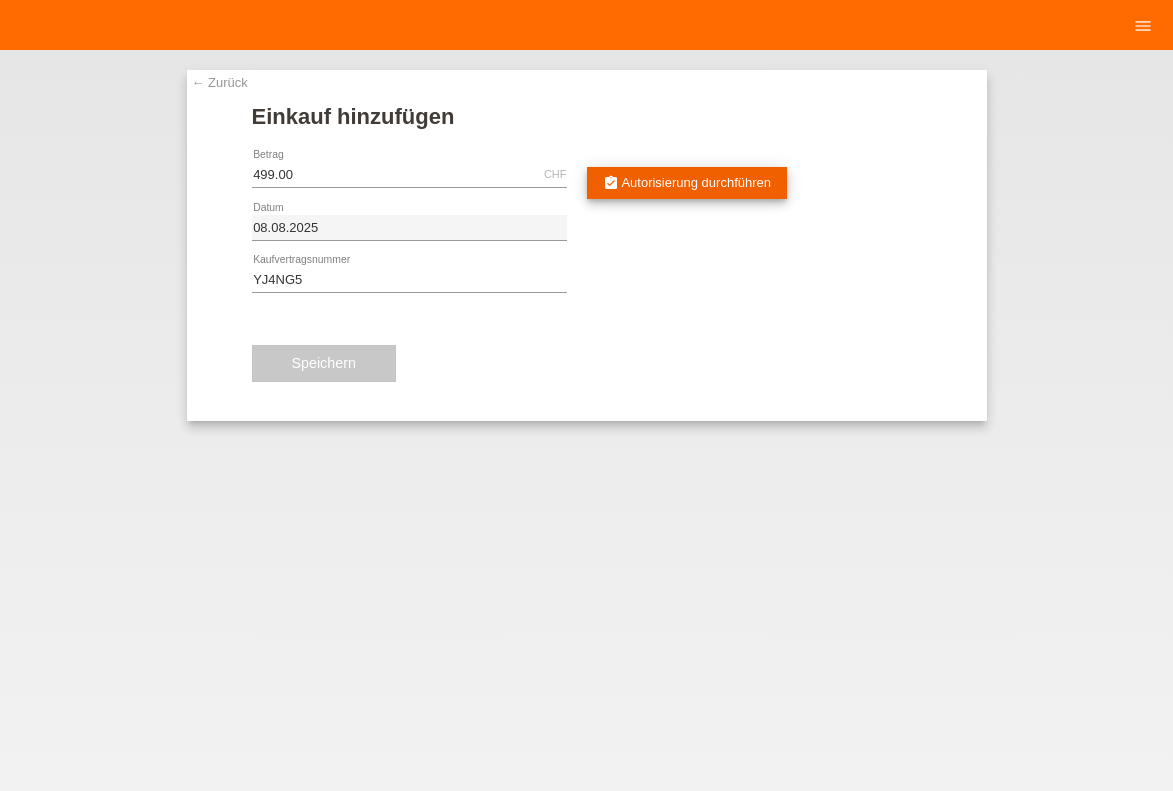 click on "assignment_turned_in   Autorisierung durchführen" at bounding box center [687, 183] 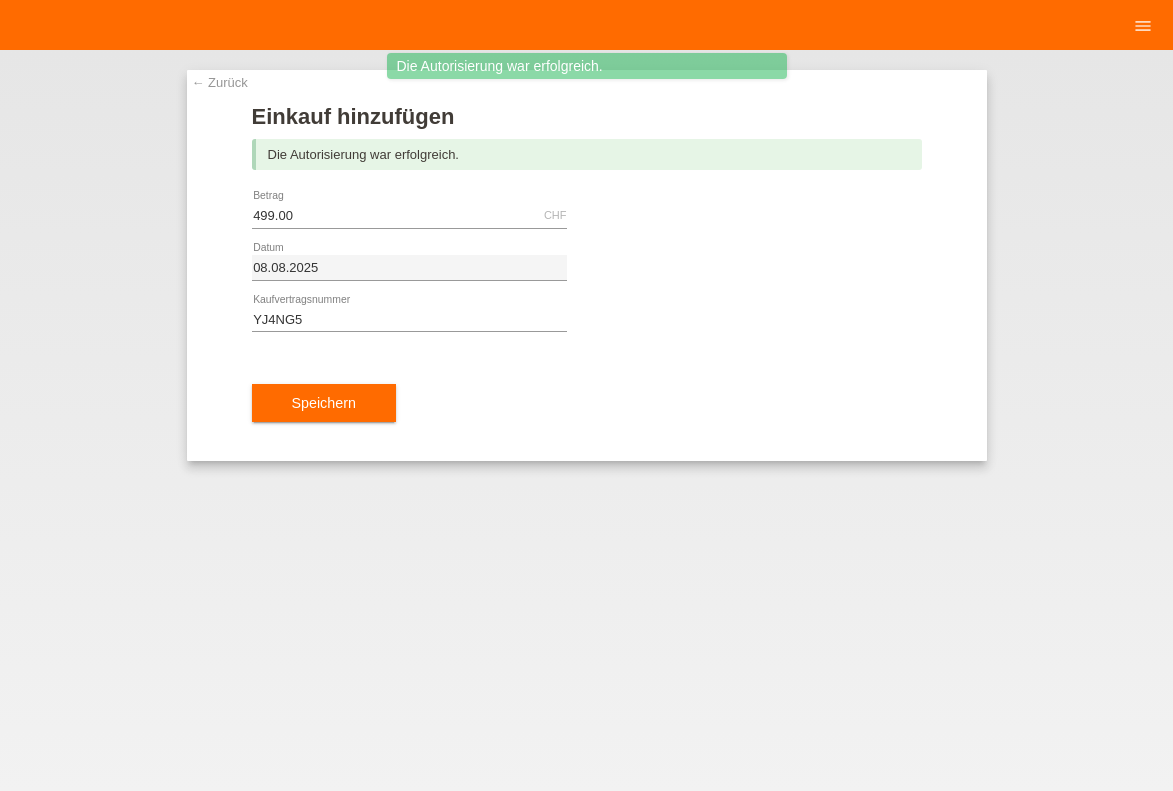 click on "Speichern" at bounding box center [324, 403] 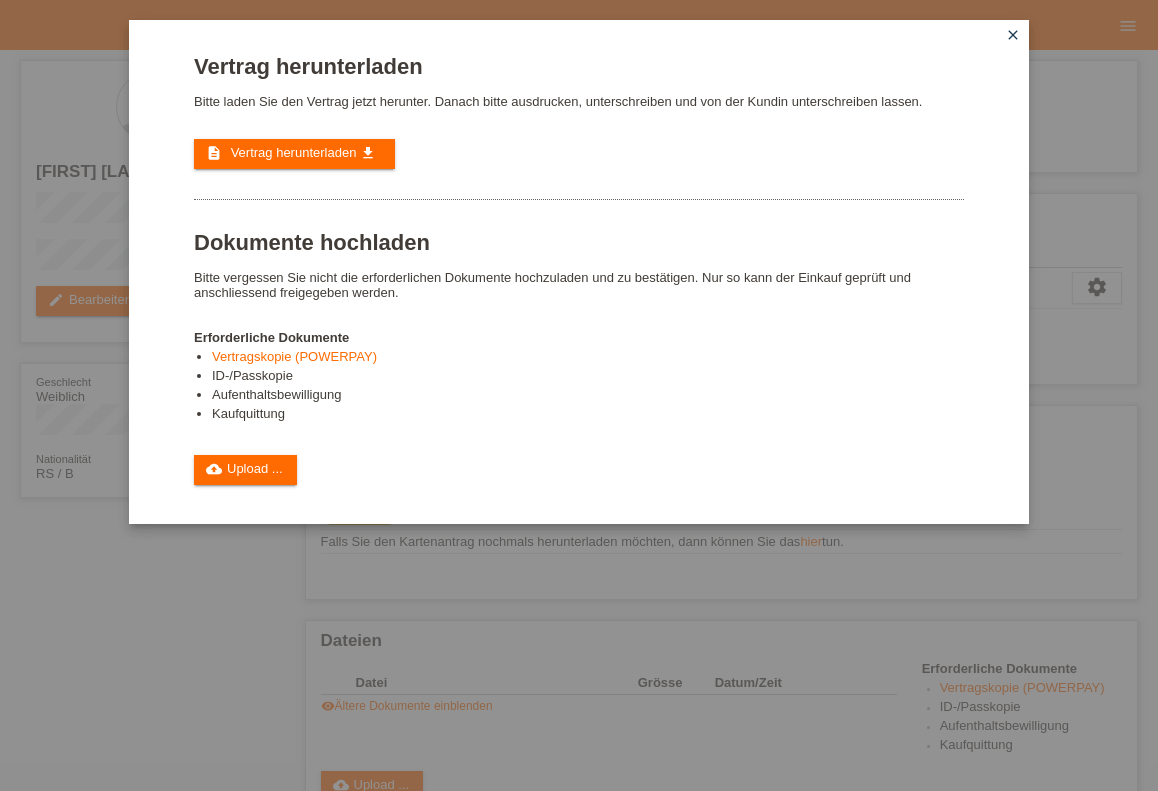 scroll, scrollTop: 0, scrollLeft: 0, axis: both 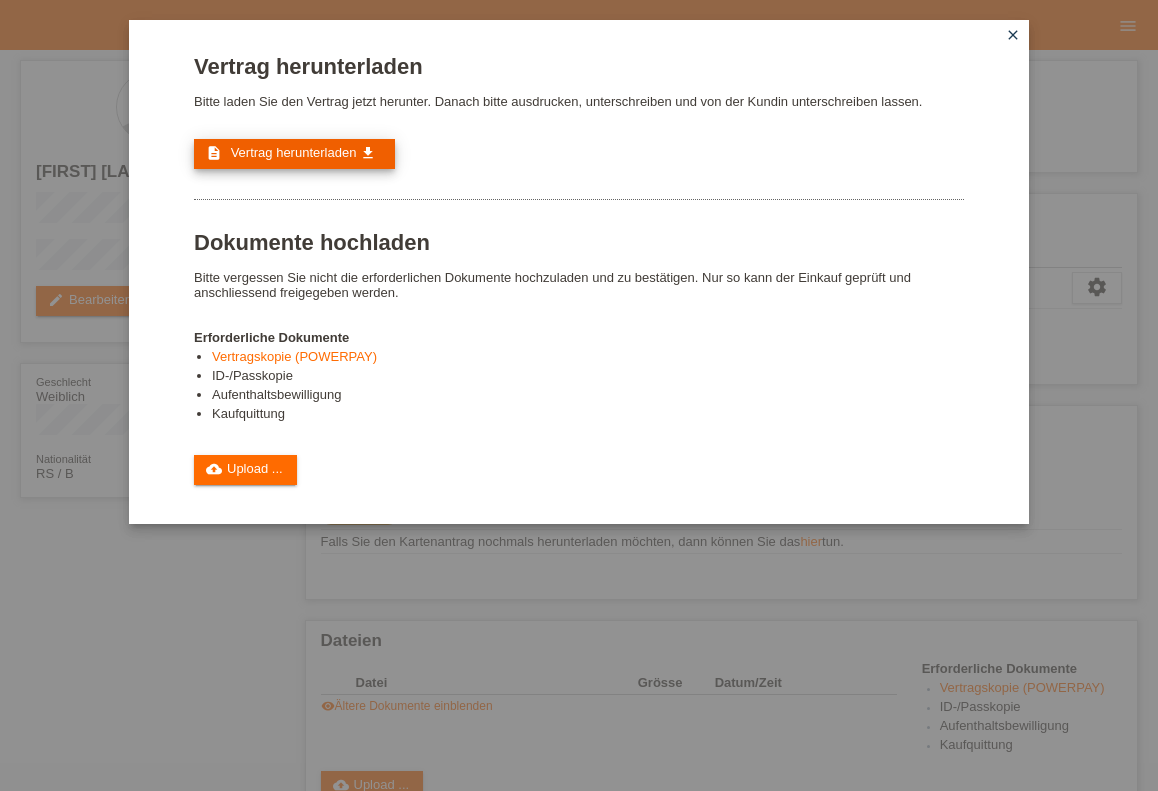 click on "Vertrag herunterladen" at bounding box center (294, 152) 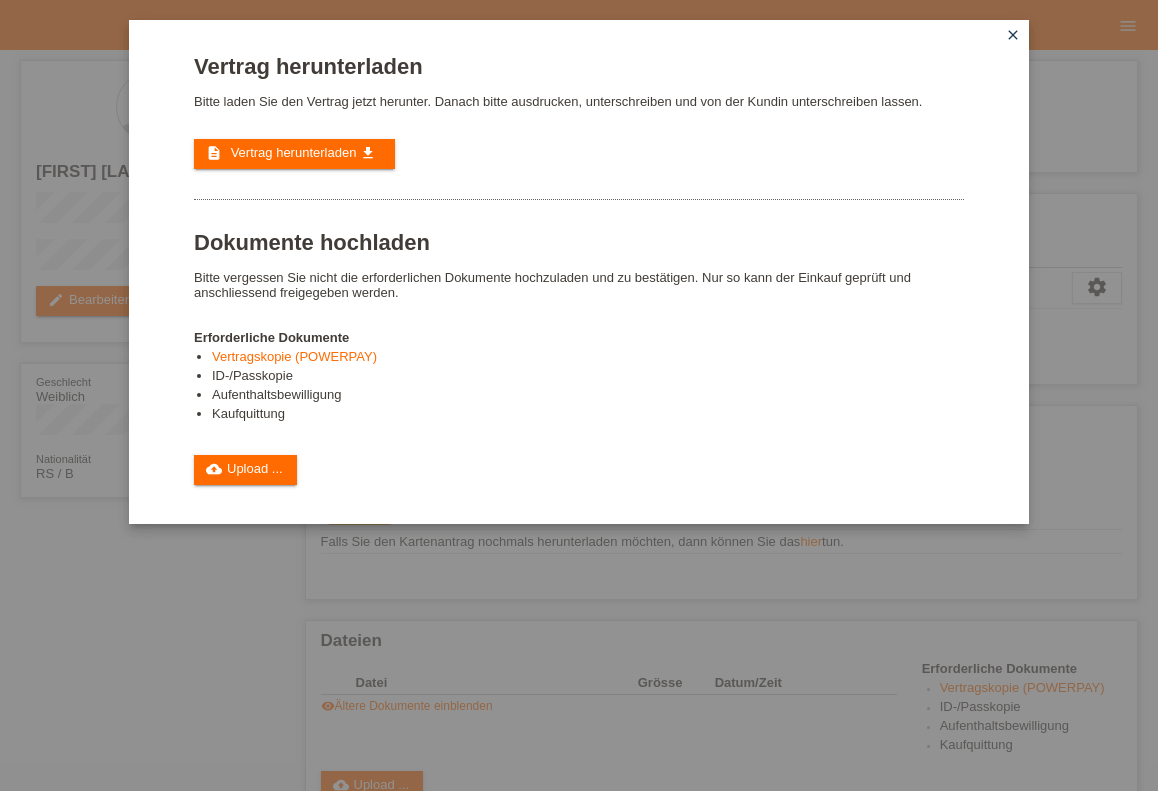 click on "close" at bounding box center [1013, 35] 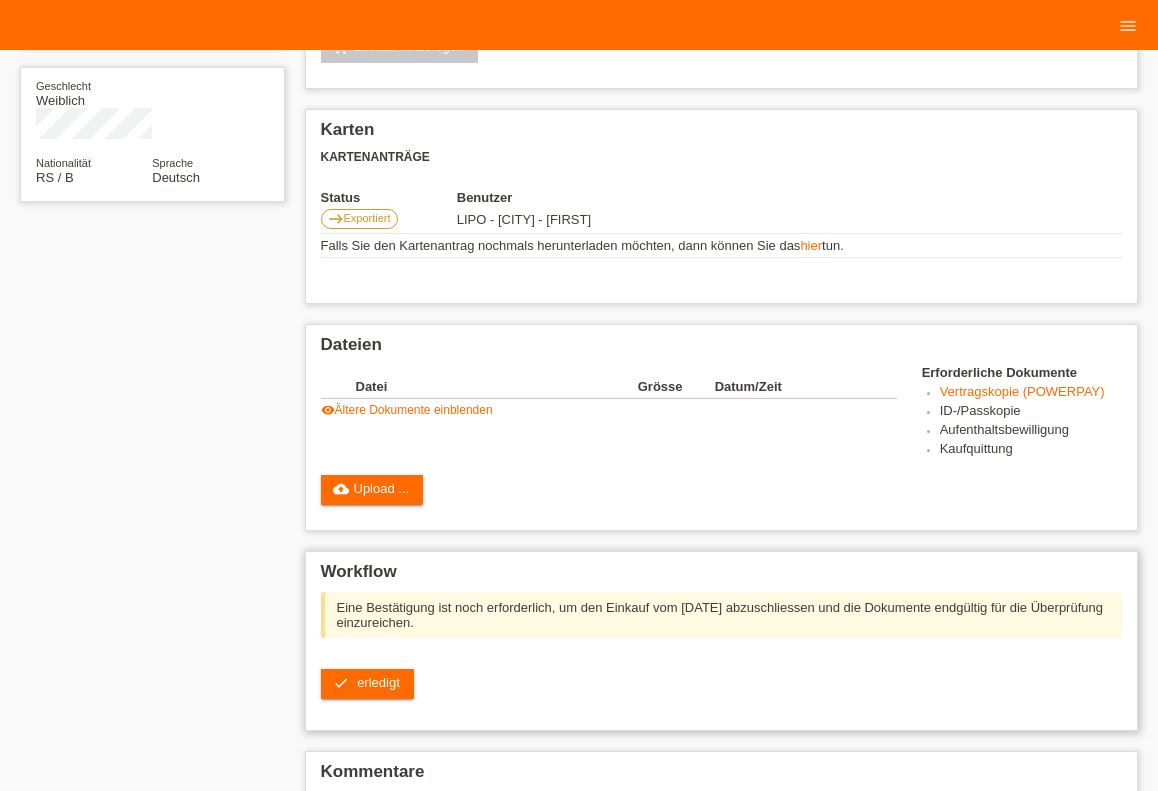 scroll, scrollTop: 401, scrollLeft: 0, axis: vertical 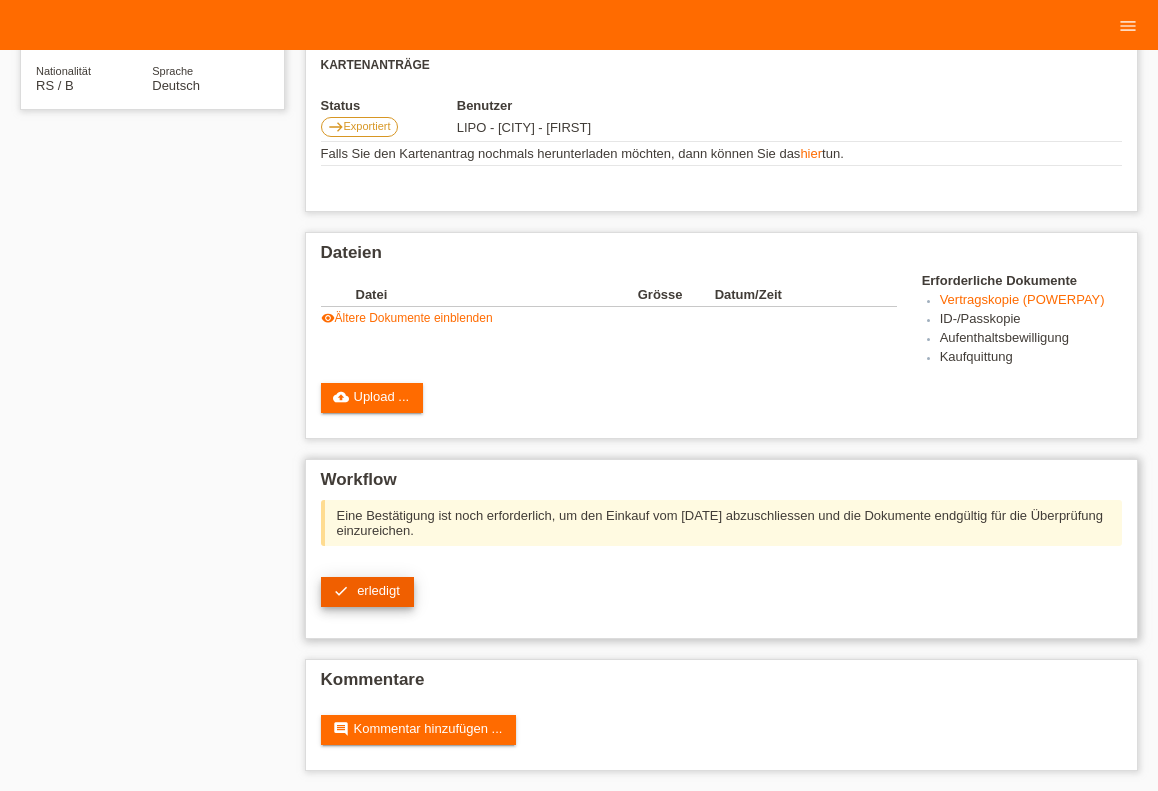 click on "erledigt" at bounding box center (378, 590) 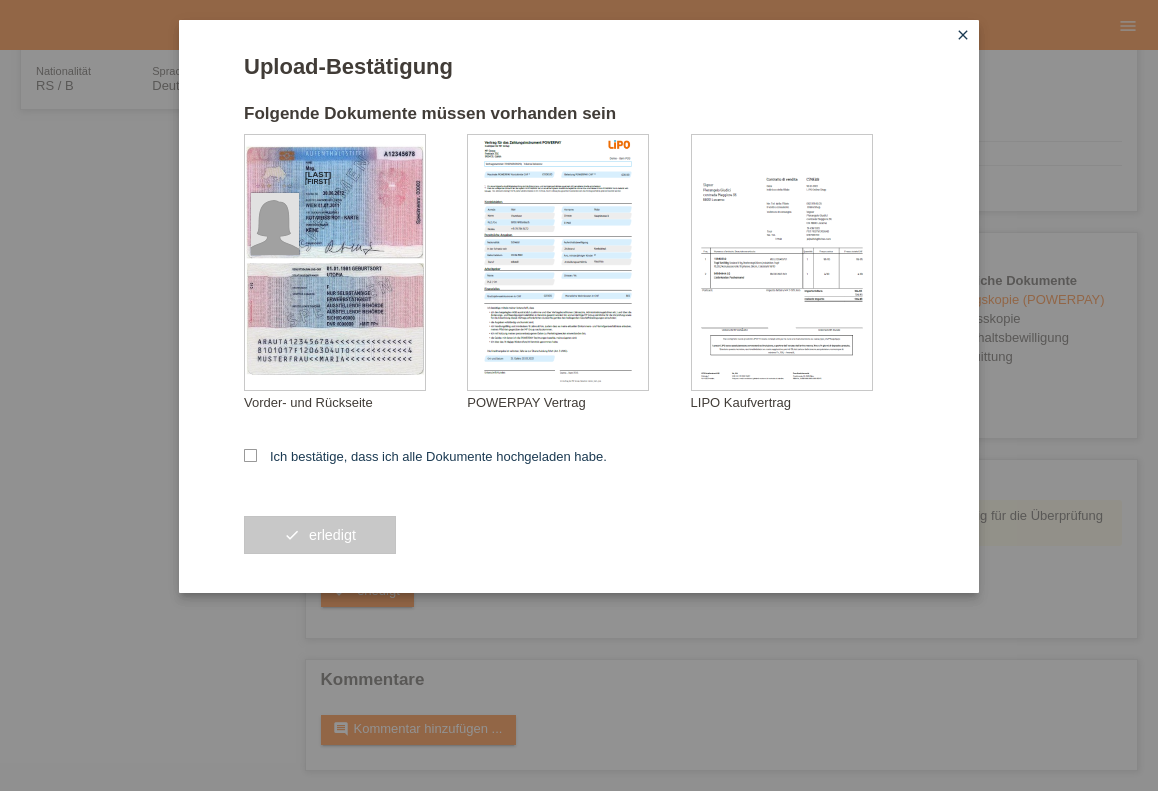 click on "Upload-Bestätigung
Folgende Dokumente müssen vorhanden sein
Petrovic
Sladana
Vorder- und Rückseite" at bounding box center [579, 306] 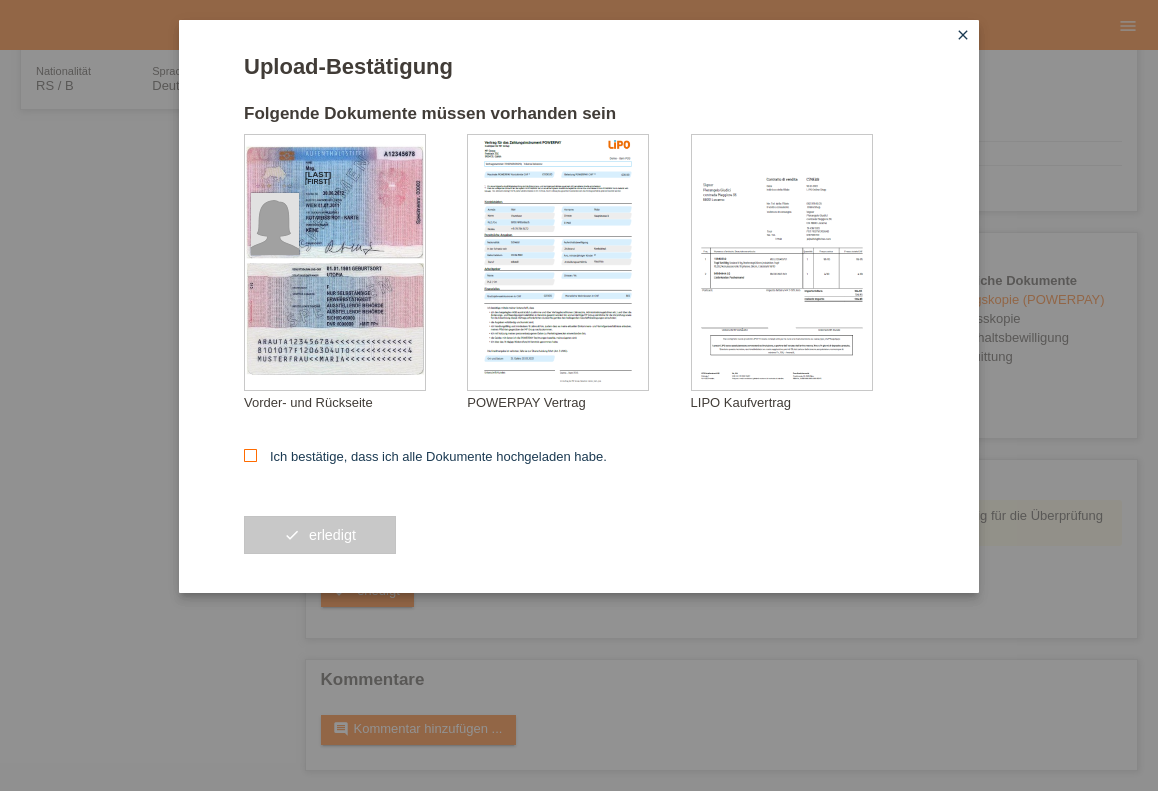 click at bounding box center (250, 455) 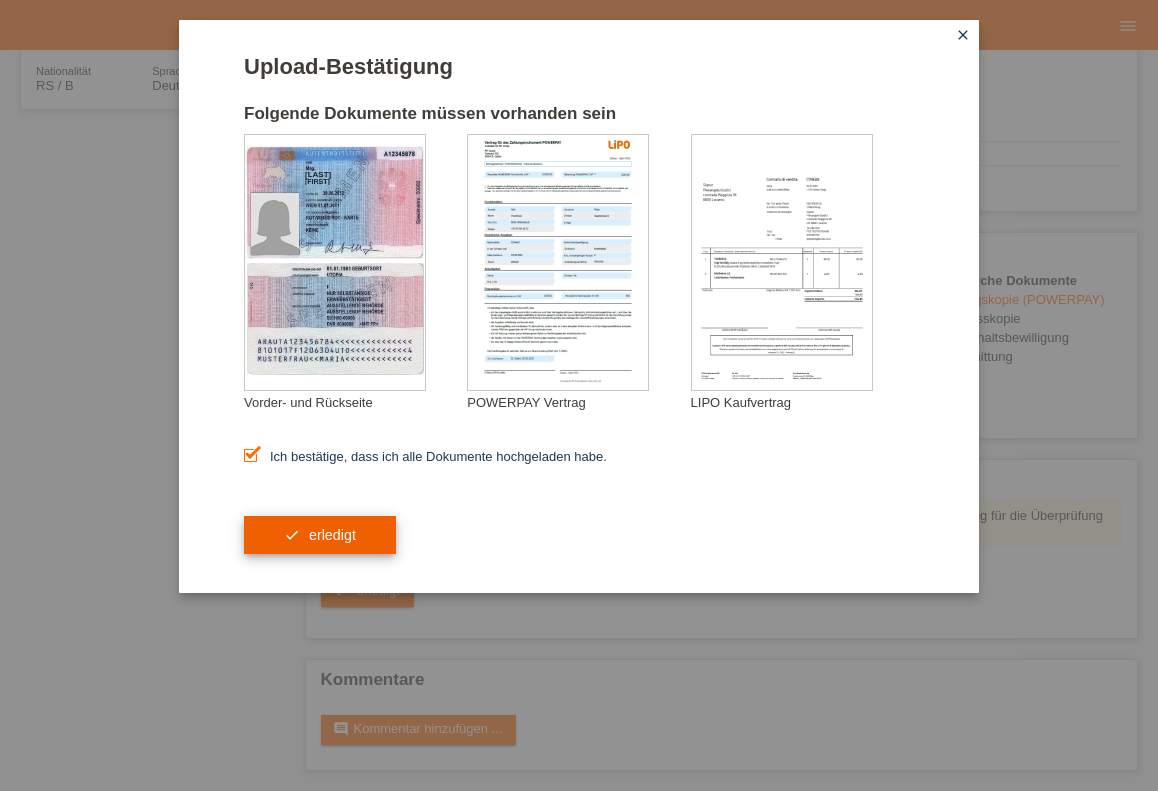 click on "erledigt" at bounding box center (332, 535) 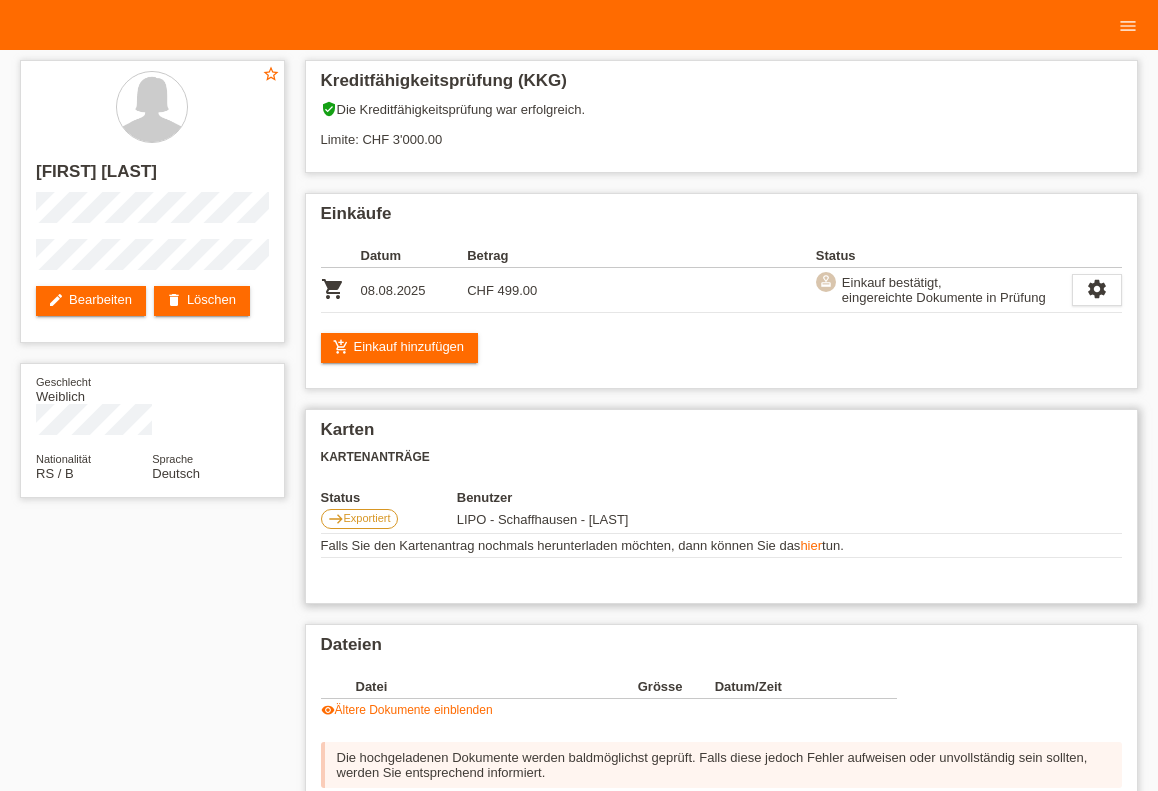 scroll, scrollTop: 0, scrollLeft: 0, axis: both 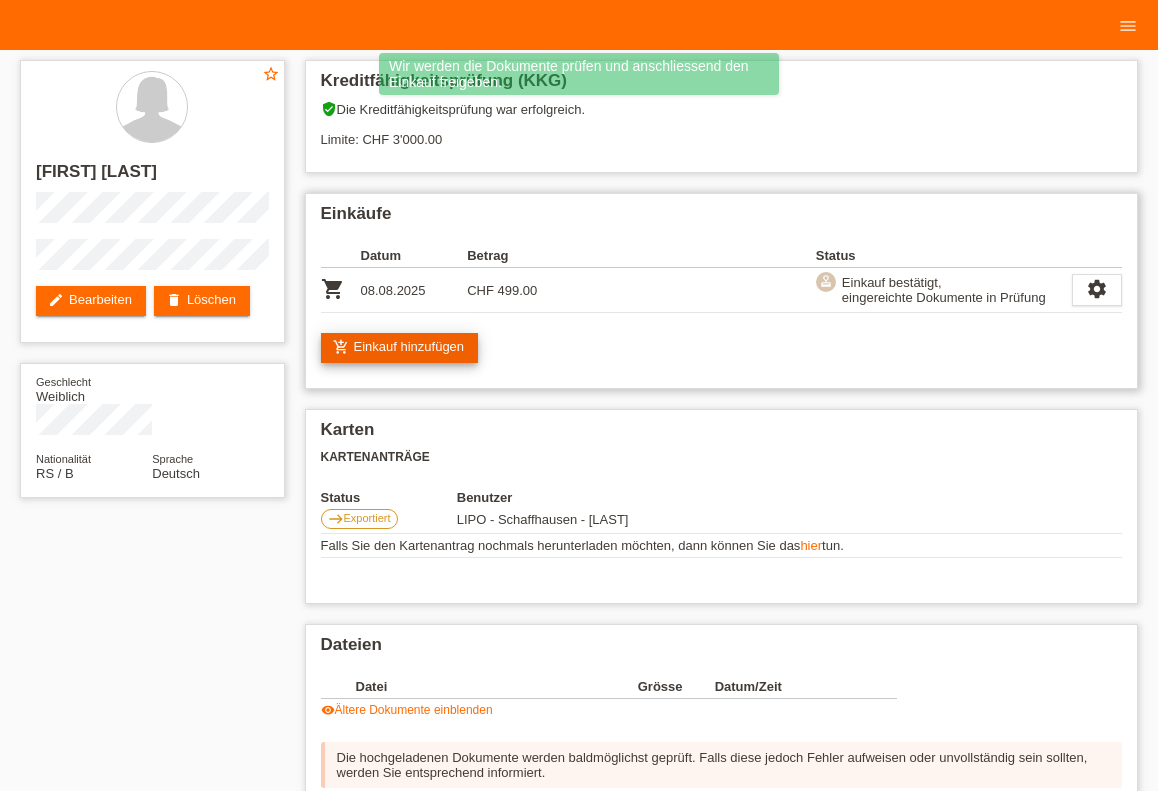 click on "add_shopping_cart  Einkauf hinzufügen" at bounding box center [400, 348] 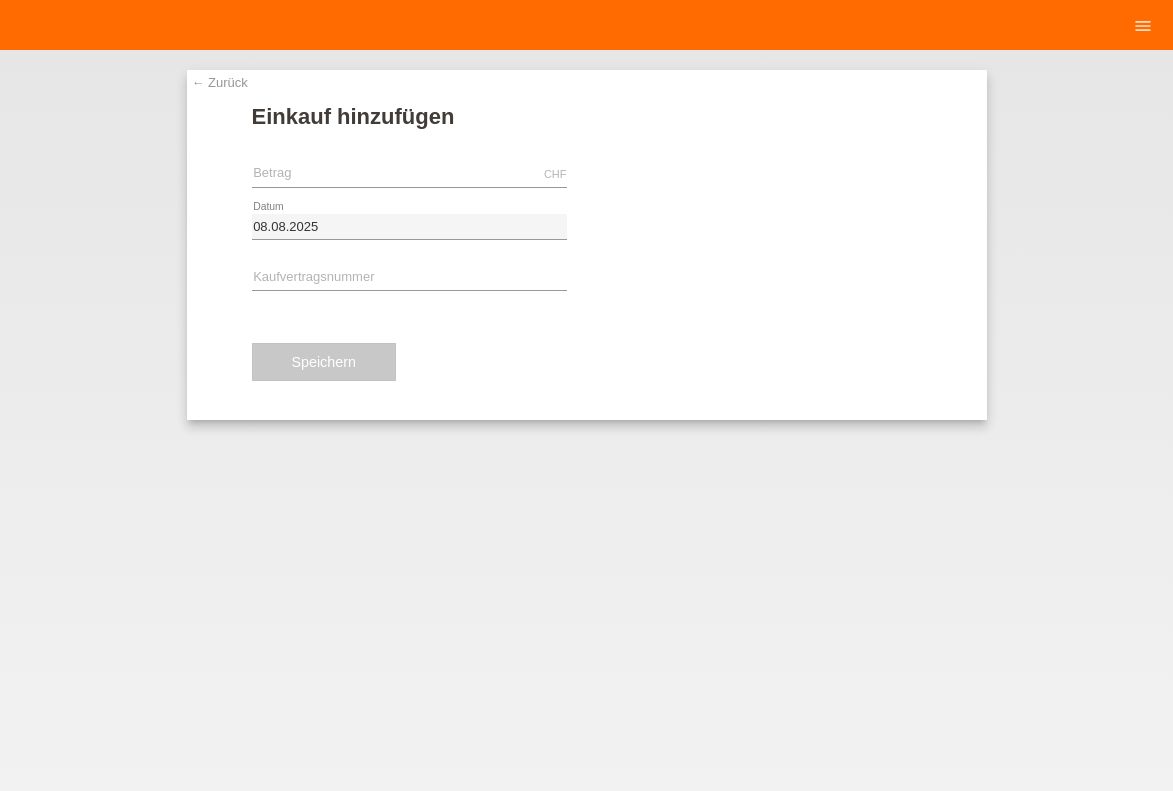scroll, scrollTop: 0, scrollLeft: 0, axis: both 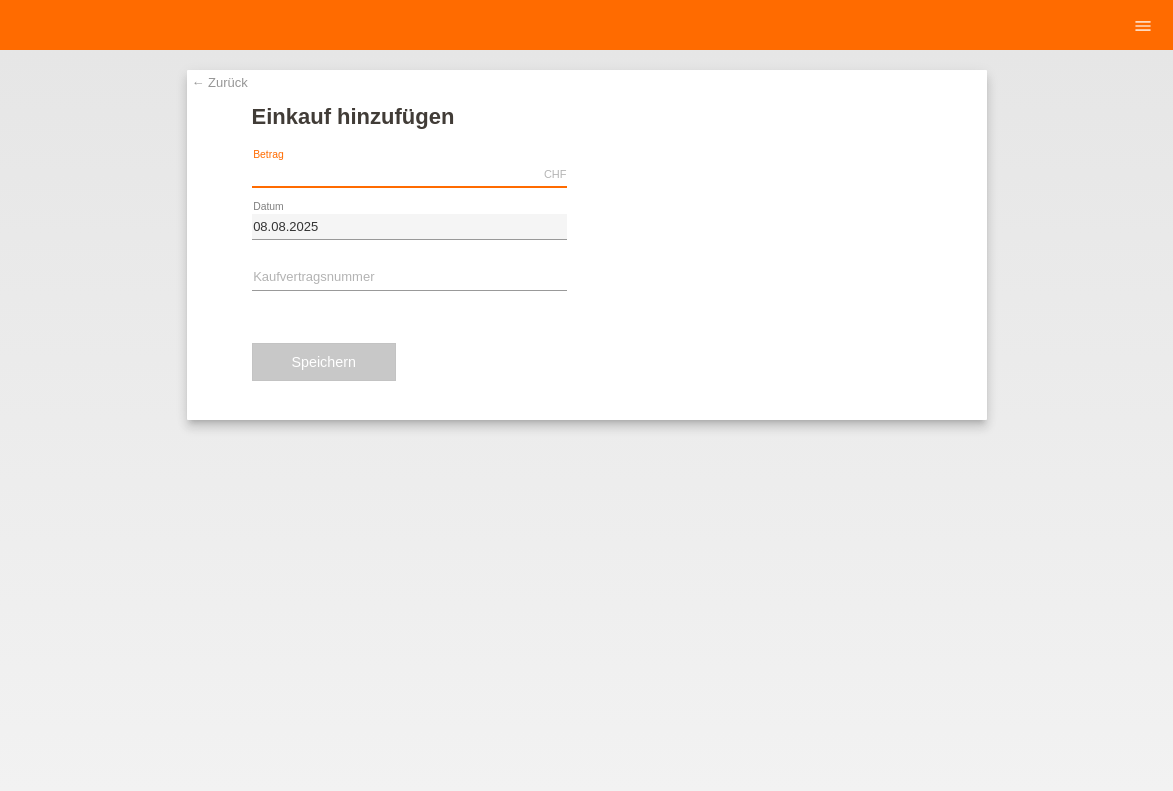 click at bounding box center [409, 174] 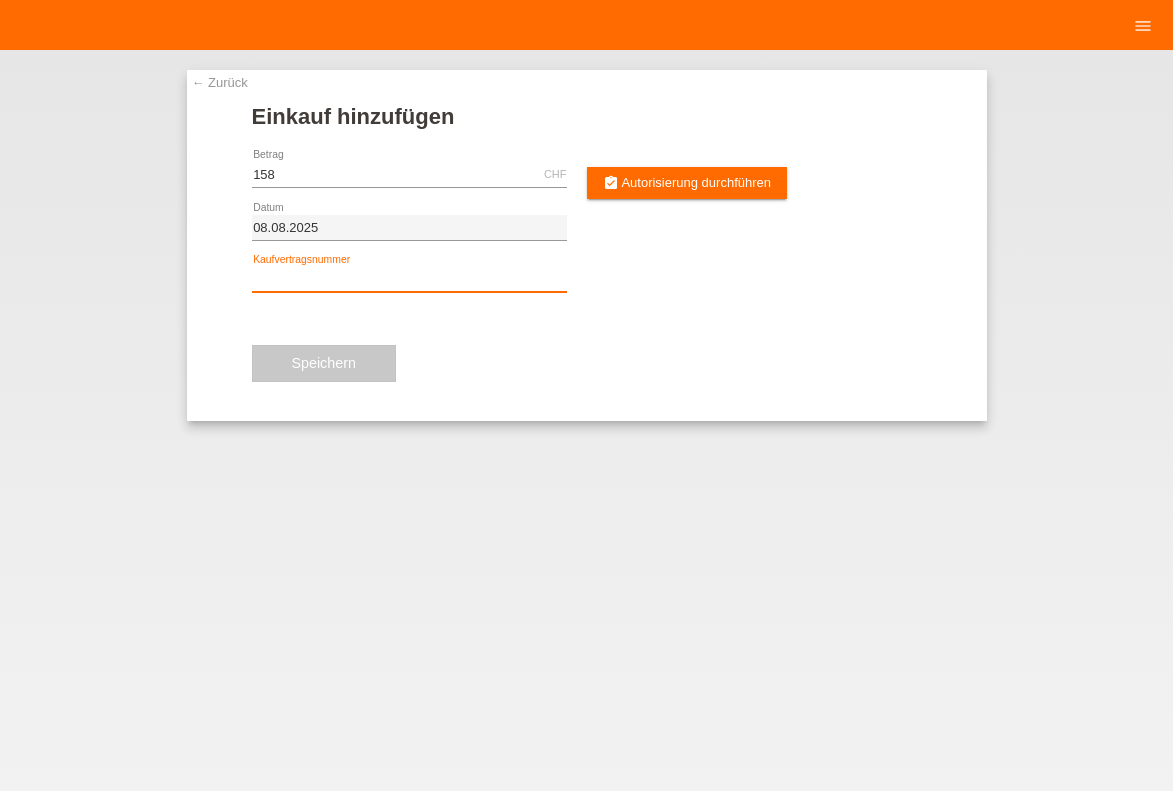 type on "158.00" 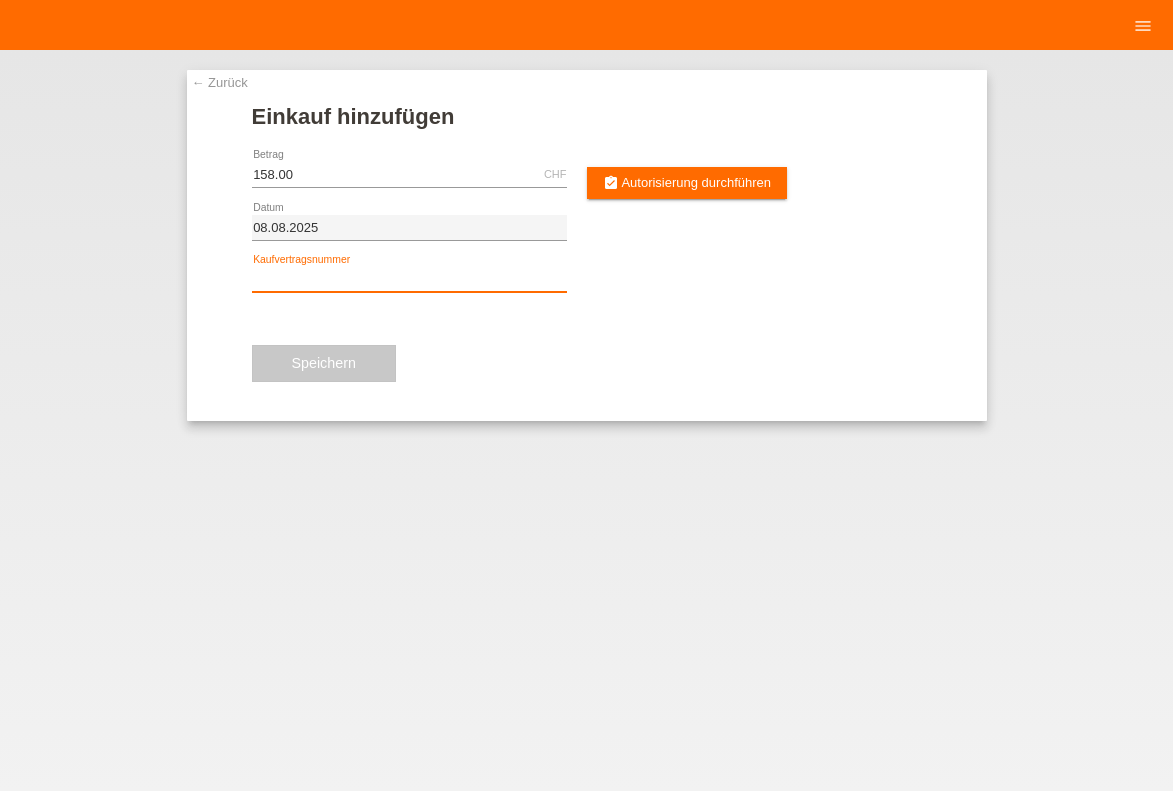 click at bounding box center (409, 279) 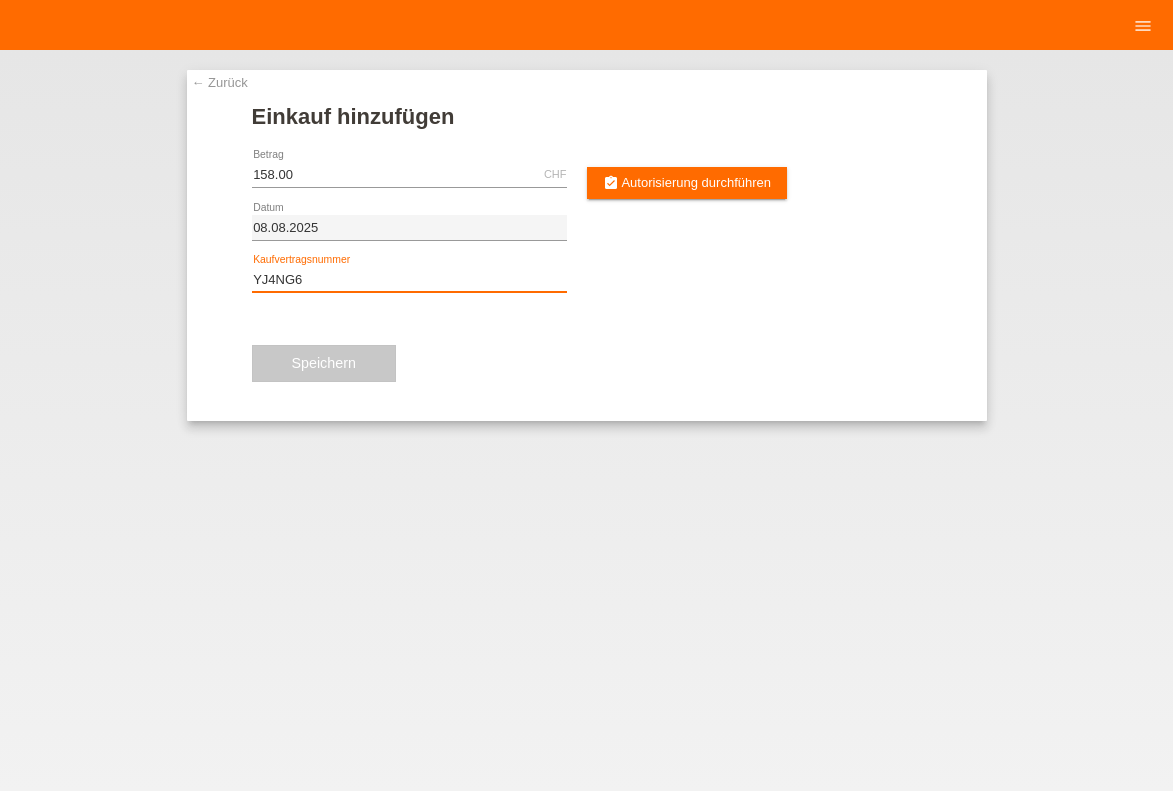 type on "YJ4NG6" 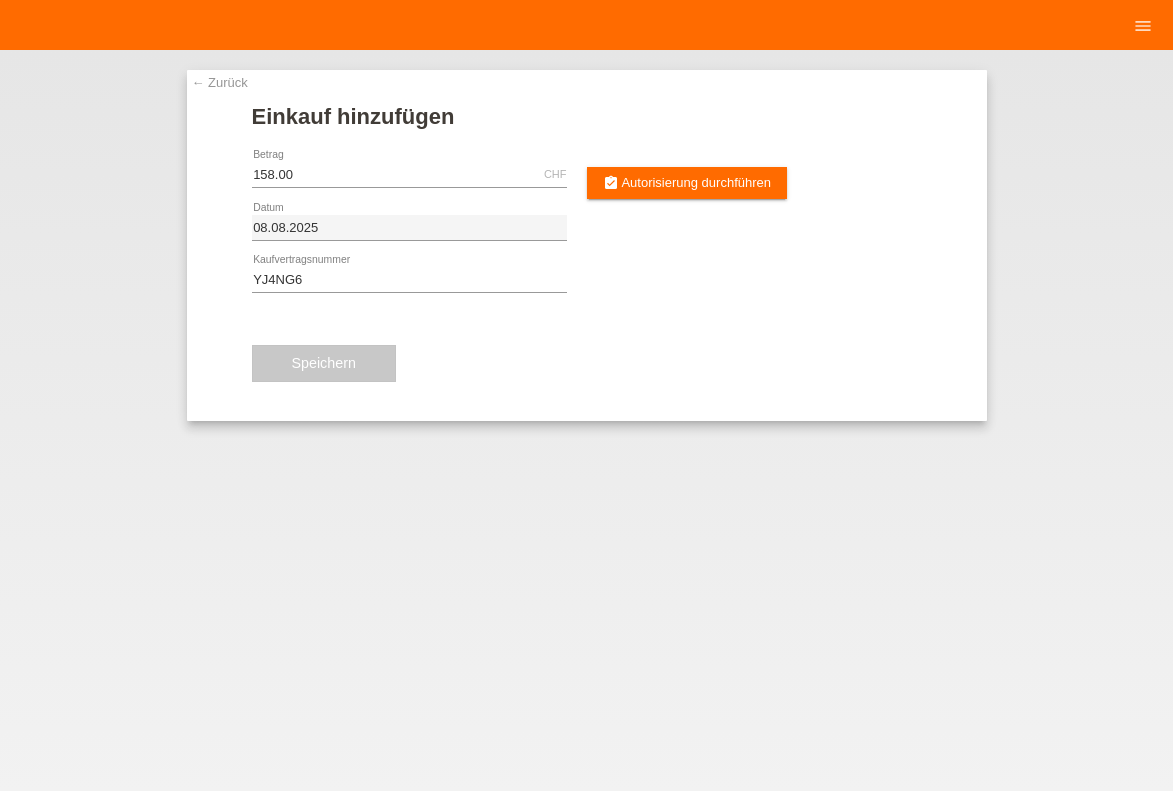 click on "assignment_turned_in   Autorisierung durchführen" at bounding box center [764, 175] 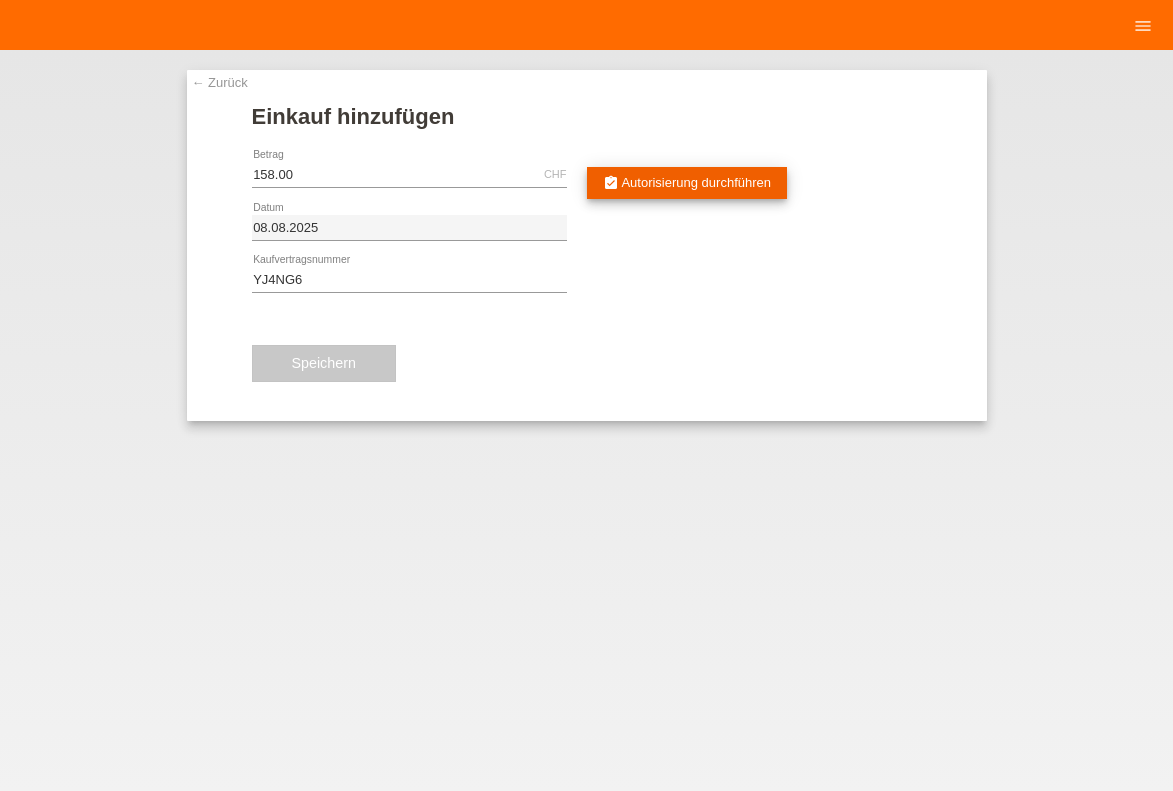 click on "Autorisierung durchführen" at bounding box center [696, 182] 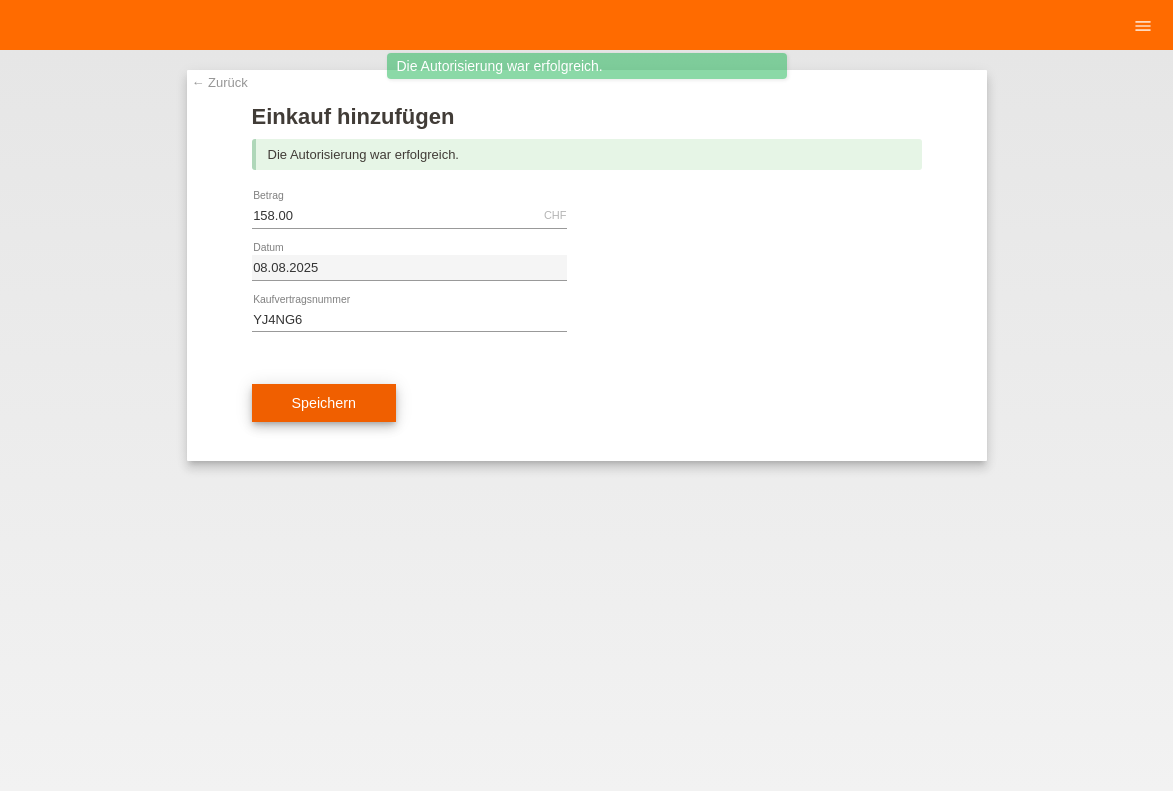 click on "Speichern" at bounding box center [324, 403] 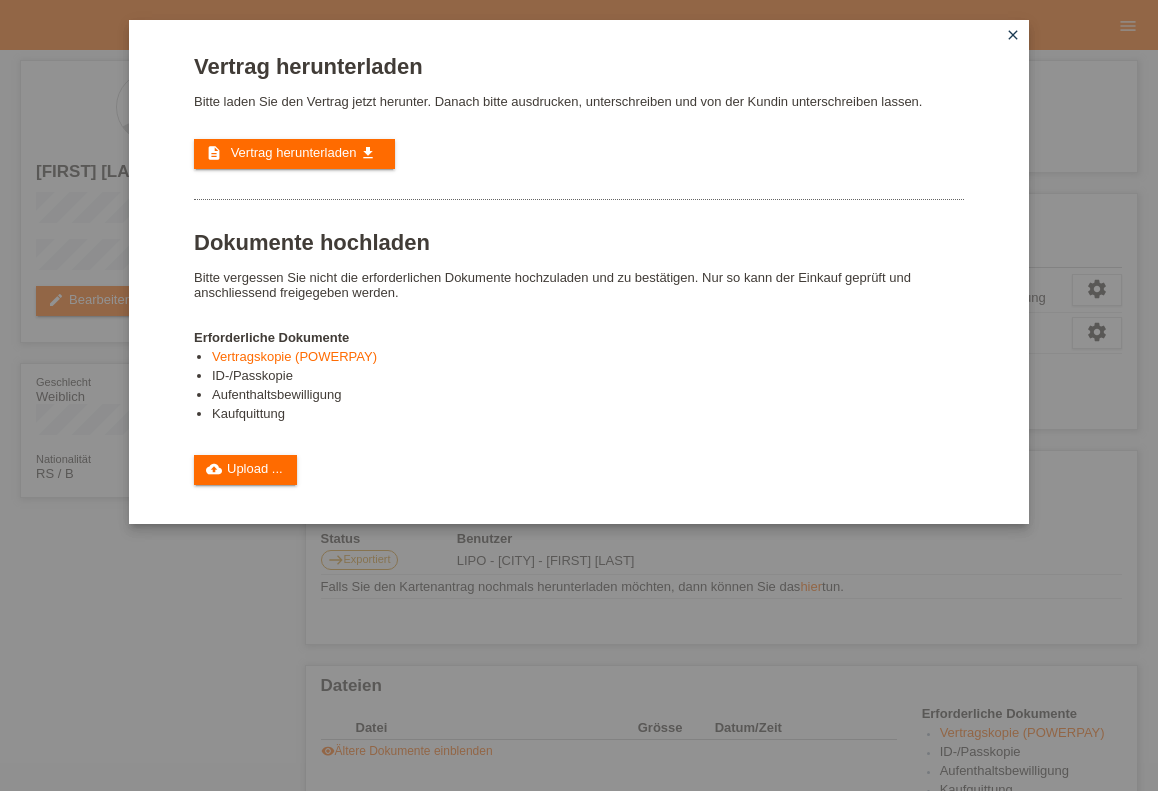scroll, scrollTop: 0, scrollLeft: 0, axis: both 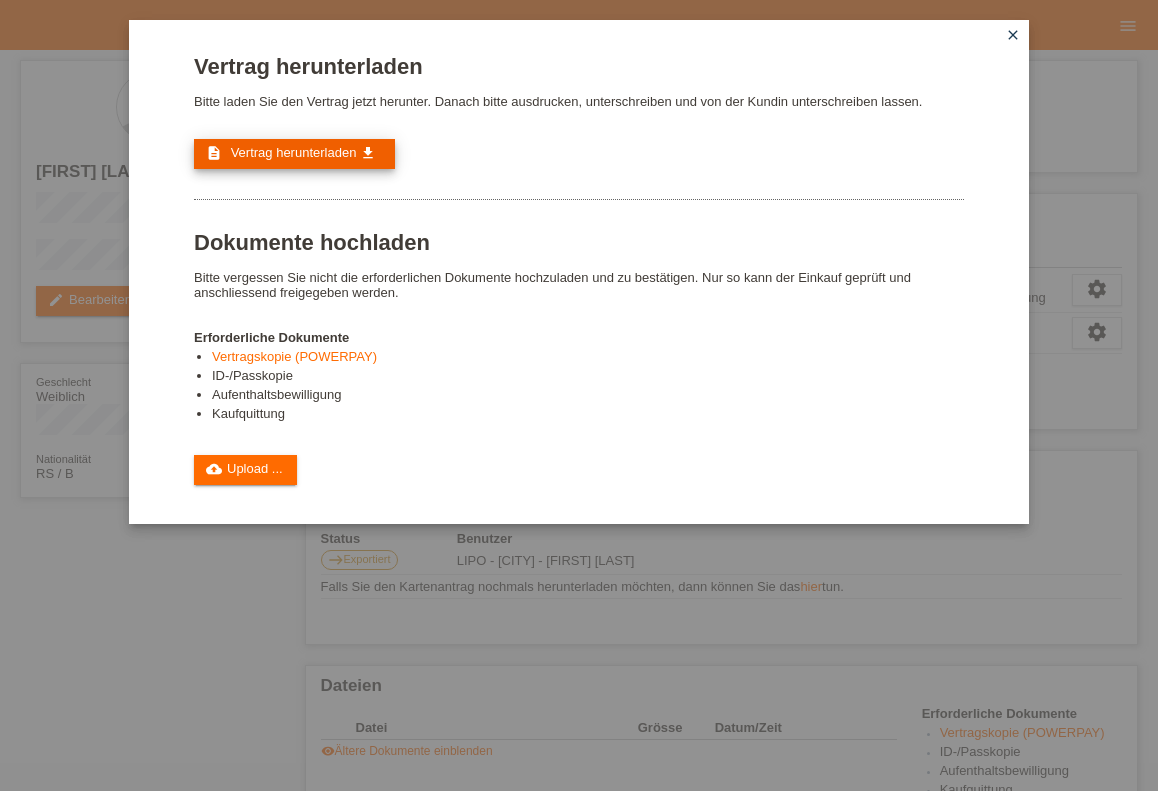 click on "description   Vertrag herunterladen   get_app" at bounding box center [294, 154] 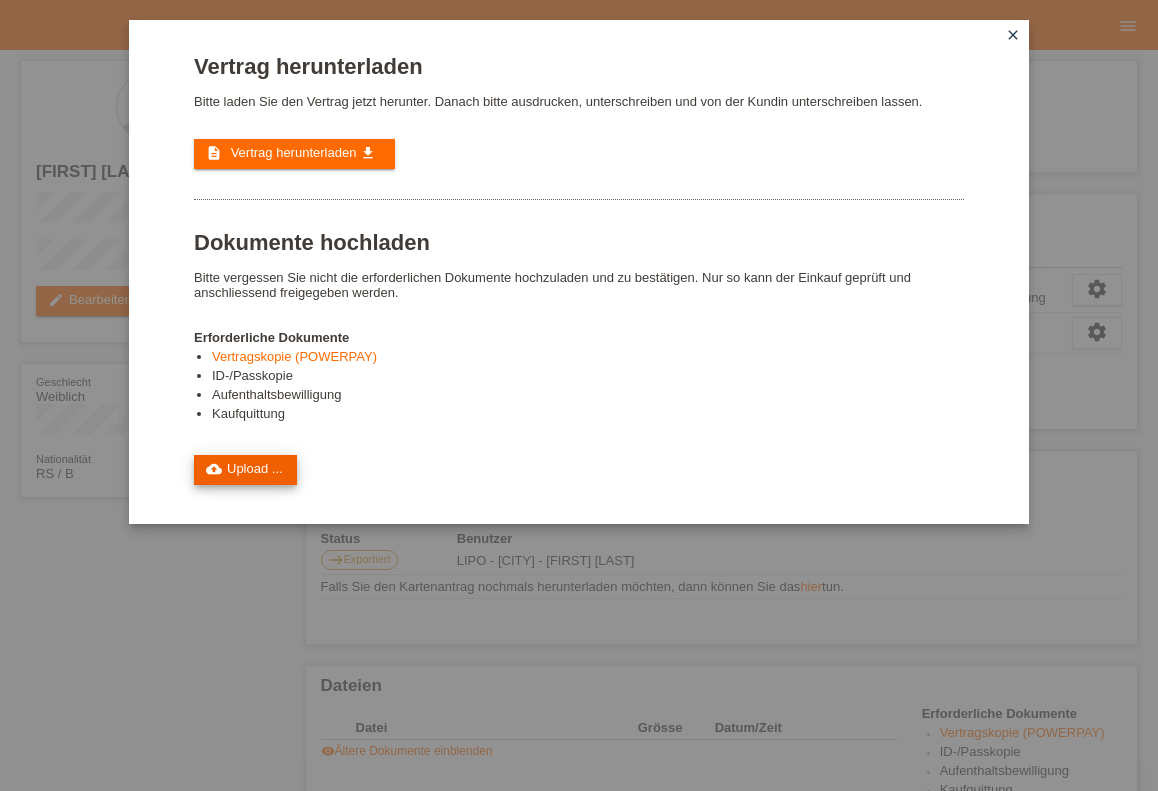 click on "cloud_upload  Upload ..." at bounding box center (245, 470) 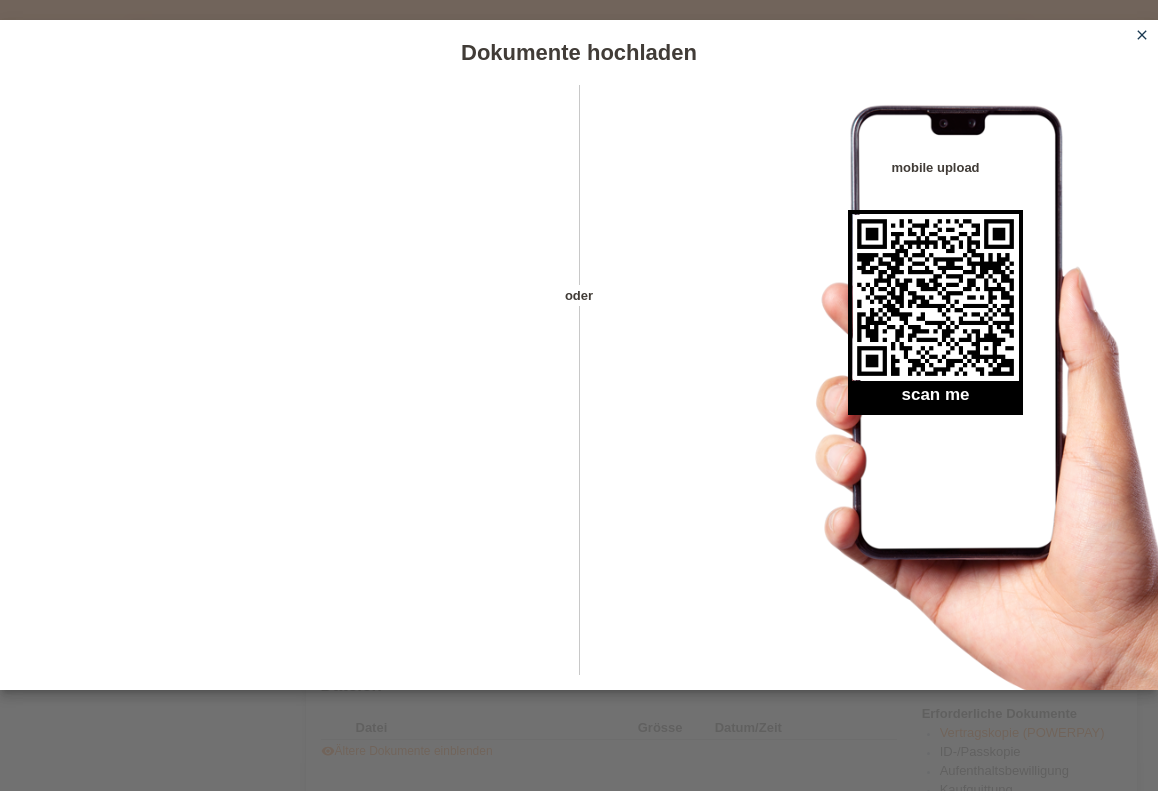 click on "close" at bounding box center [1142, 35] 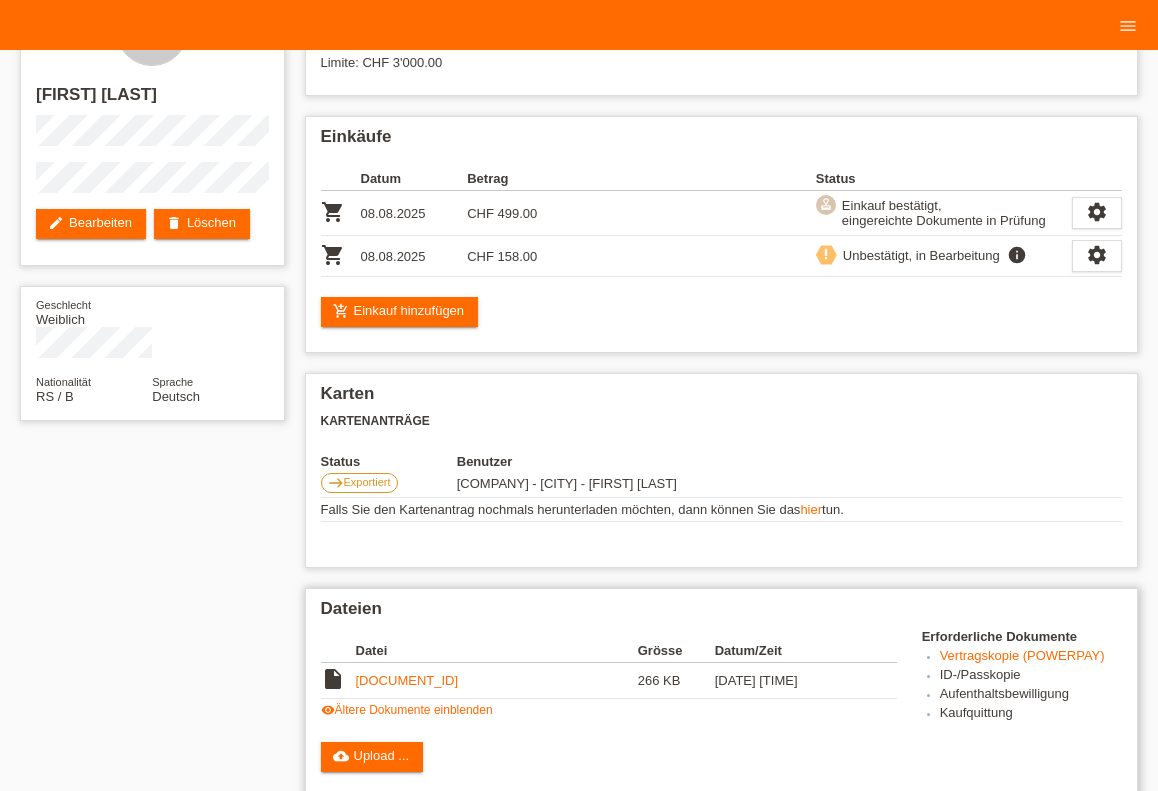 scroll, scrollTop: 330, scrollLeft: 0, axis: vertical 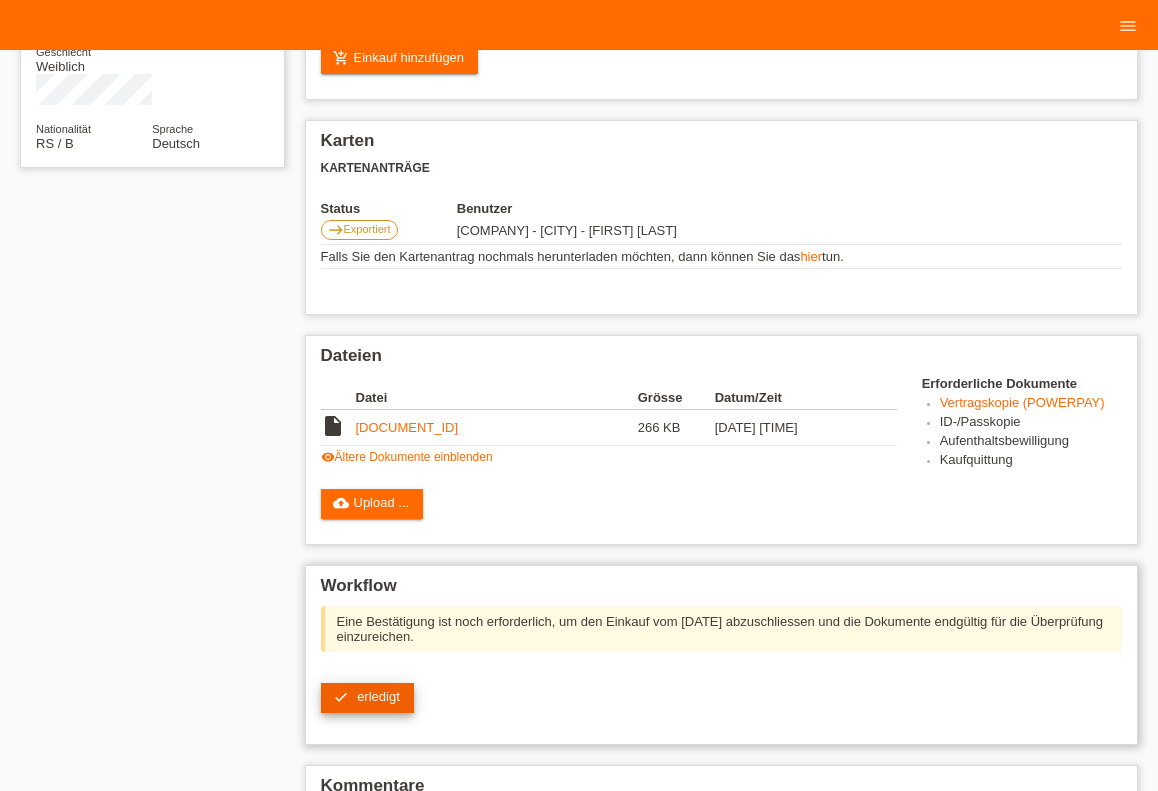 click on "erledigt" at bounding box center (378, 696) 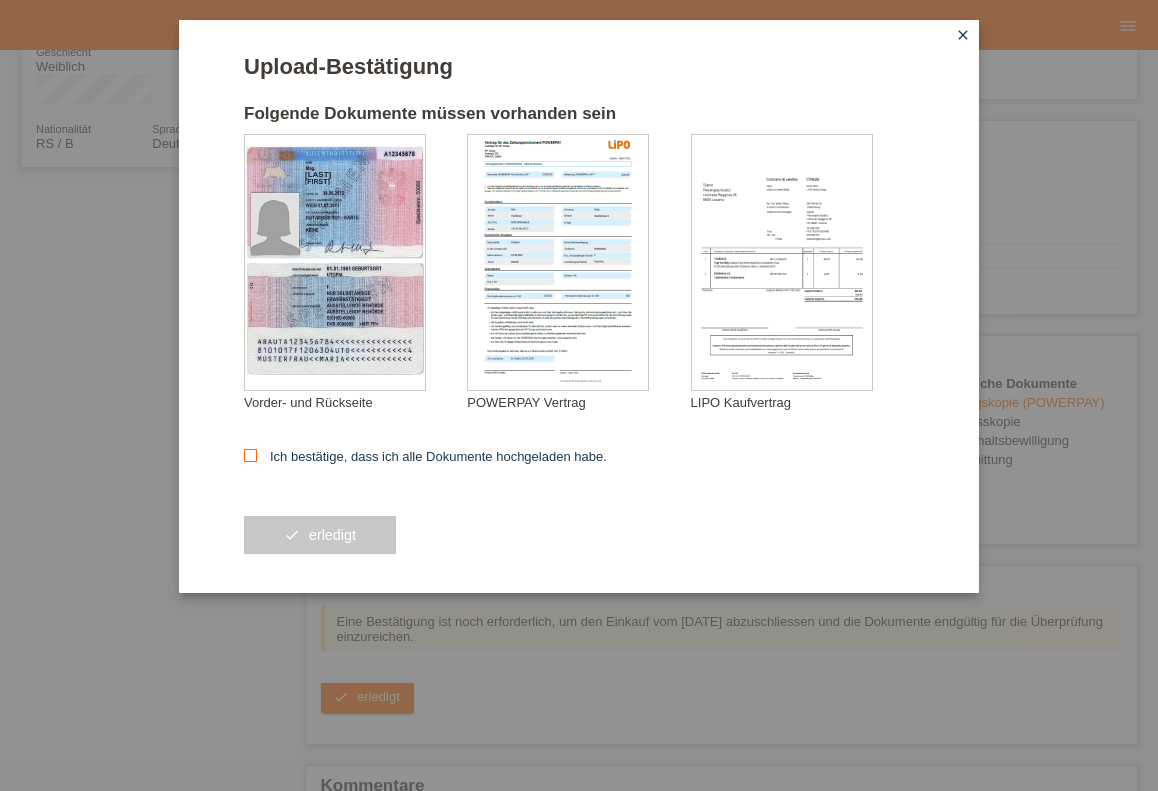 click on "Ich bestätige, dass ich alle Dokumente hochgeladen habe." at bounding box center (425, 456) 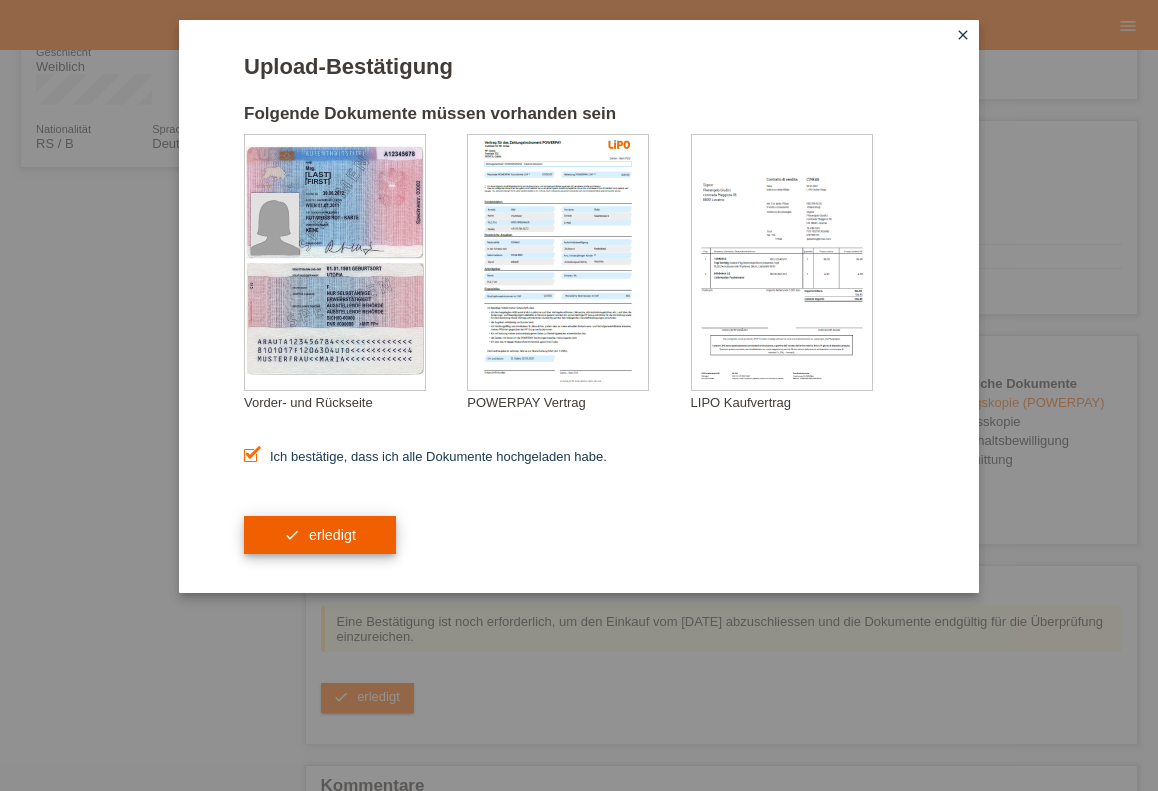 click on "check   erledigt" at bounding box center [320, 535] 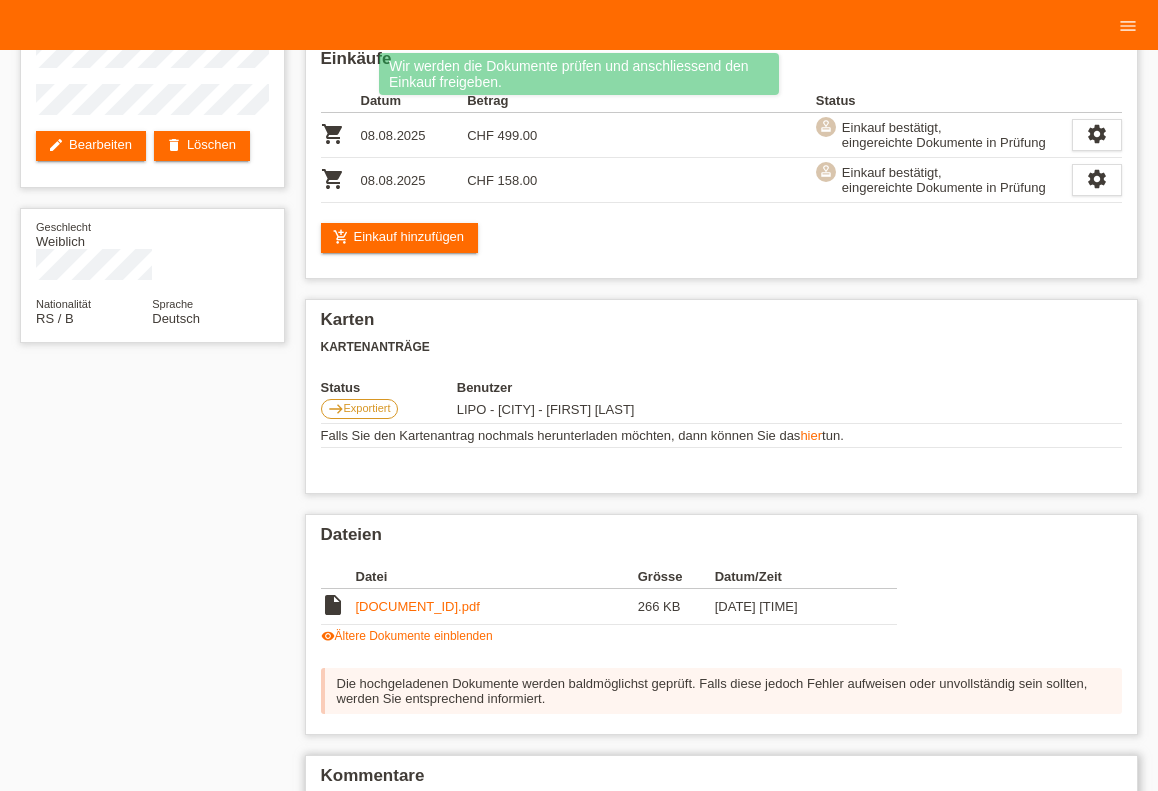 scroll, scrollTop: 0, scrollLeft: 0, axis: both 